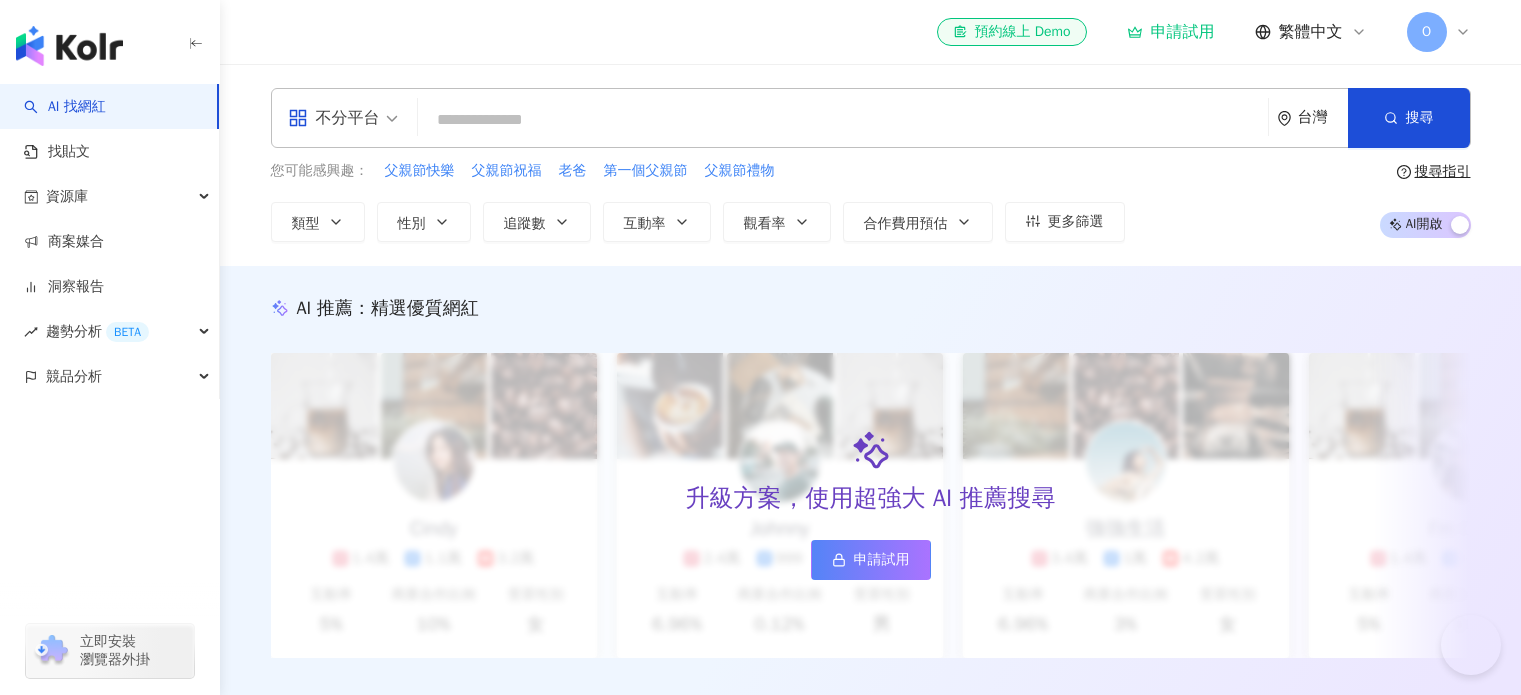 scroll, scrollTop: 0, scrollLeft: 0, axis: both 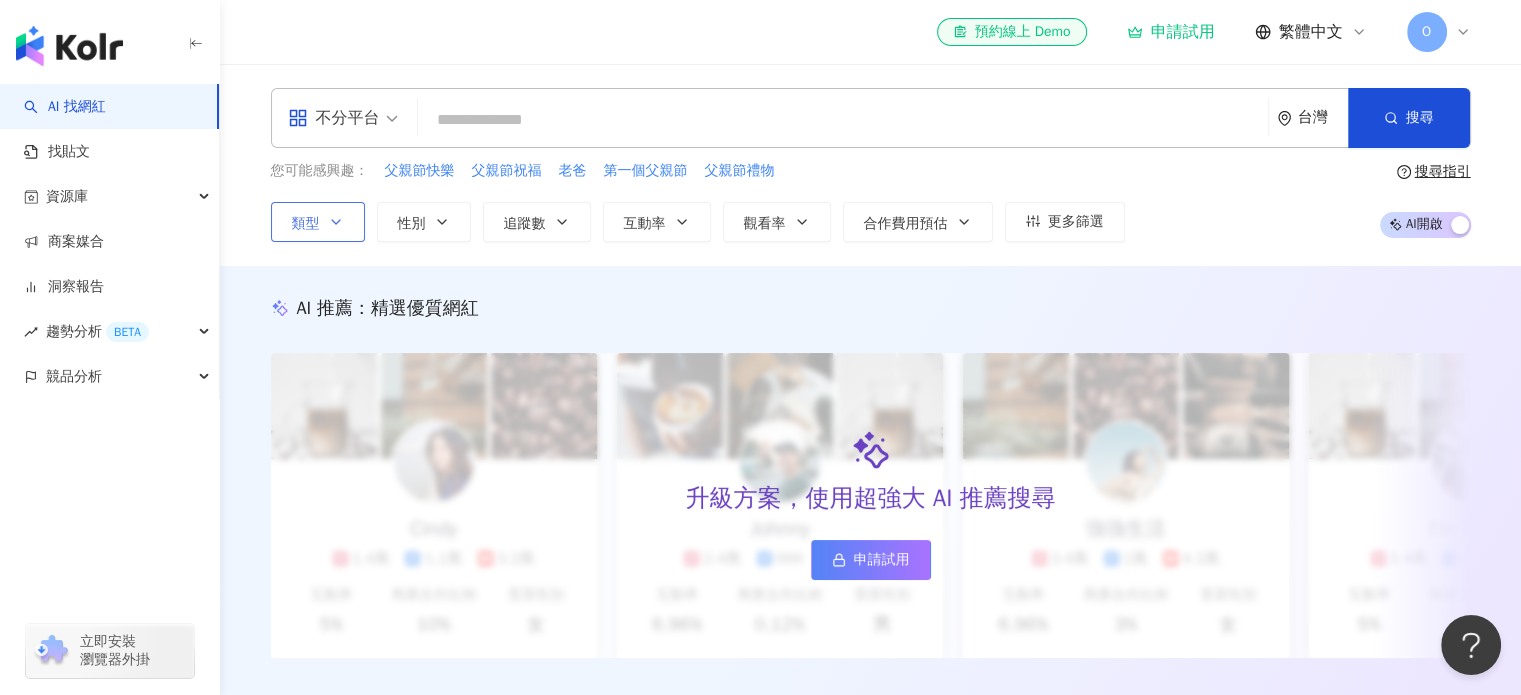 click on "類型" at bounding box center [318, 222] 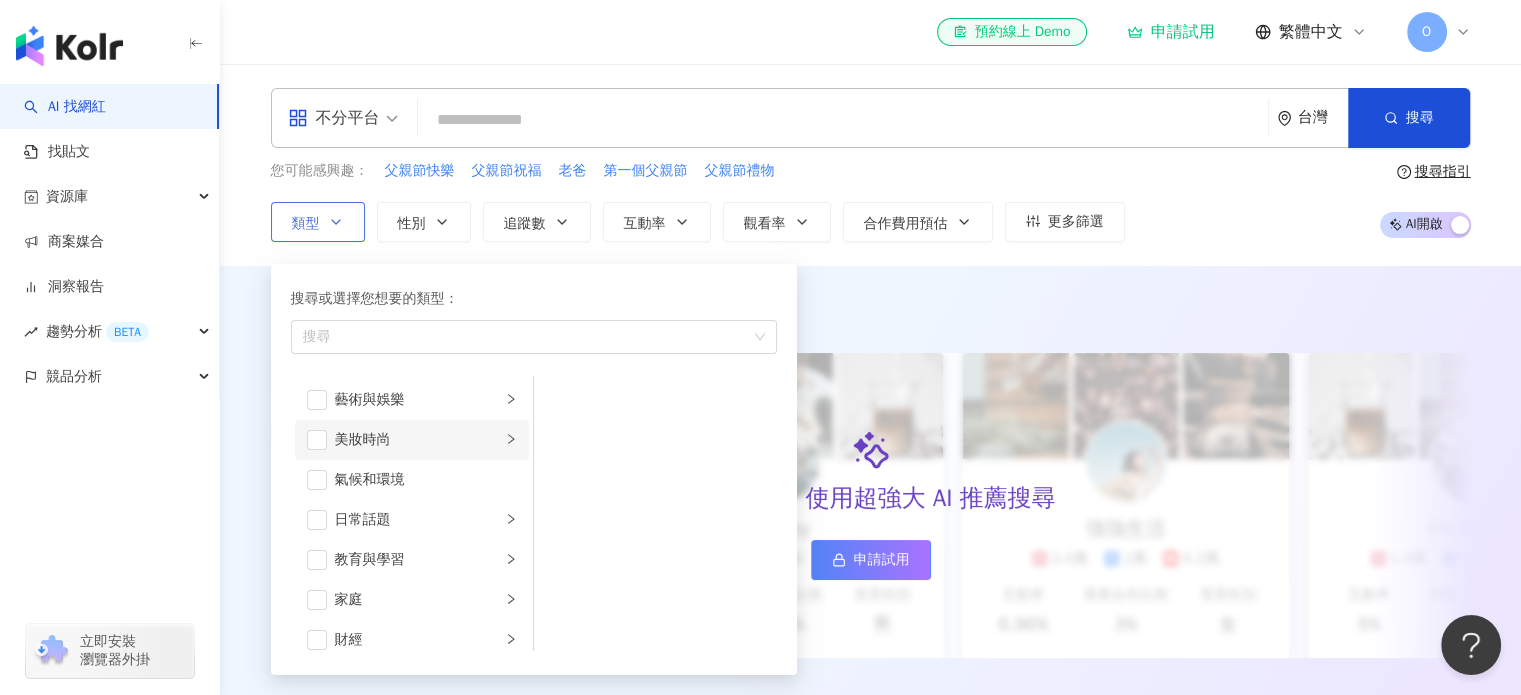 click 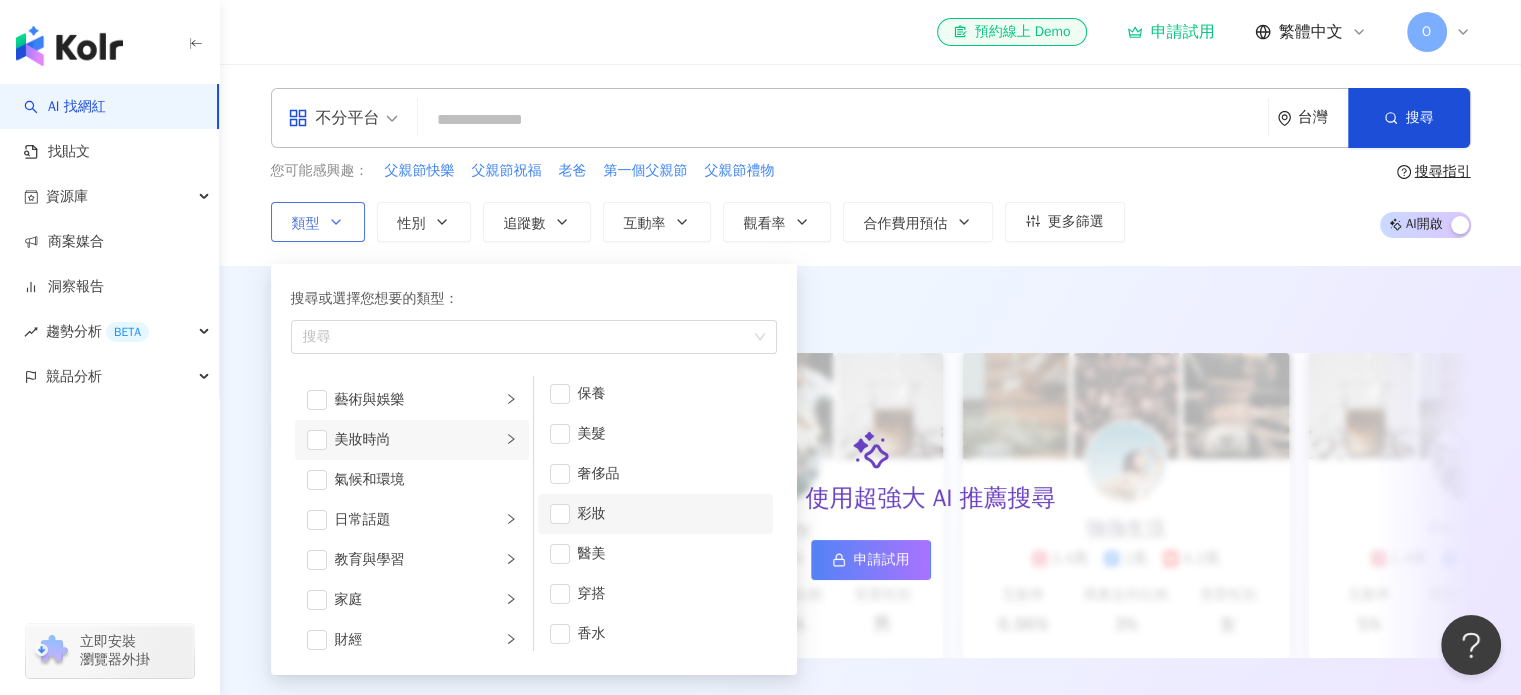 scroll, scrollTop: 12, scrollLeft: 0, axis: vertical 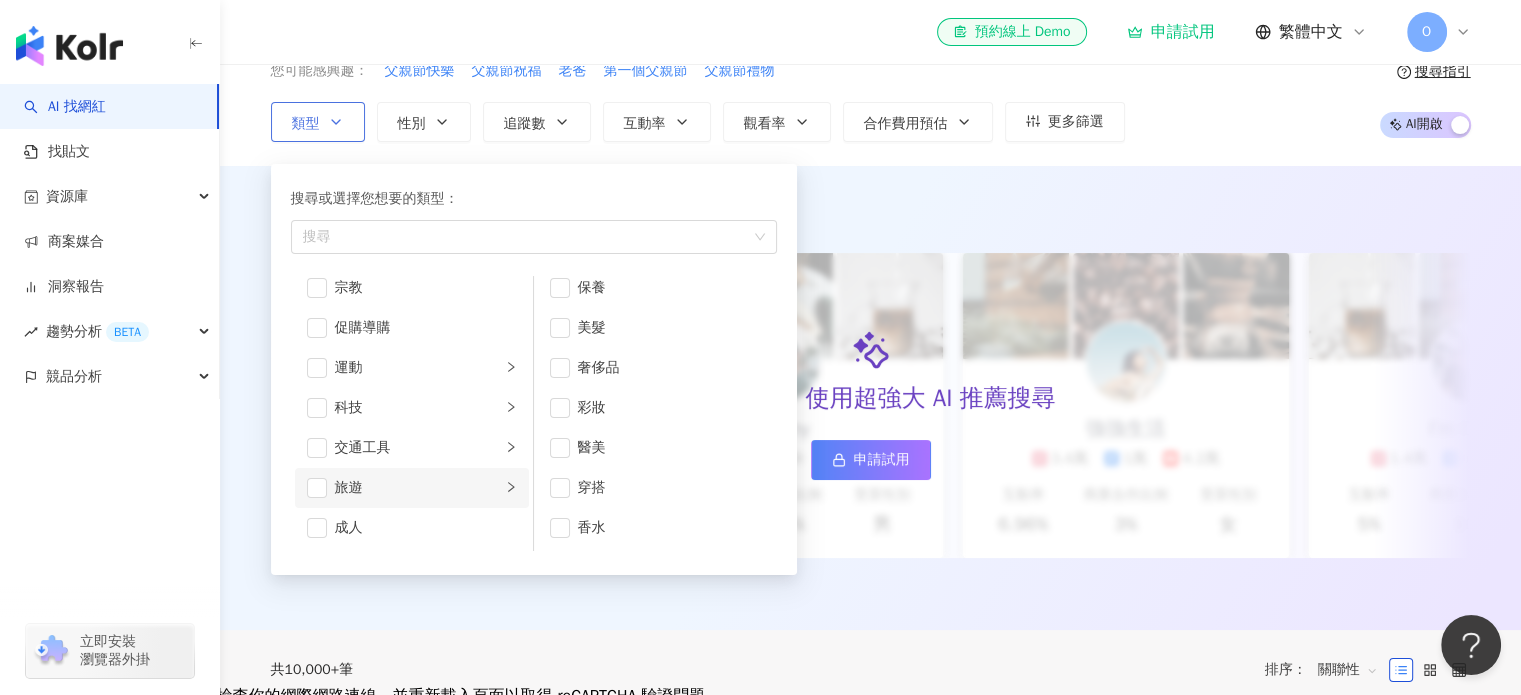 click on "旅遊" at bounding box center (418, 488) 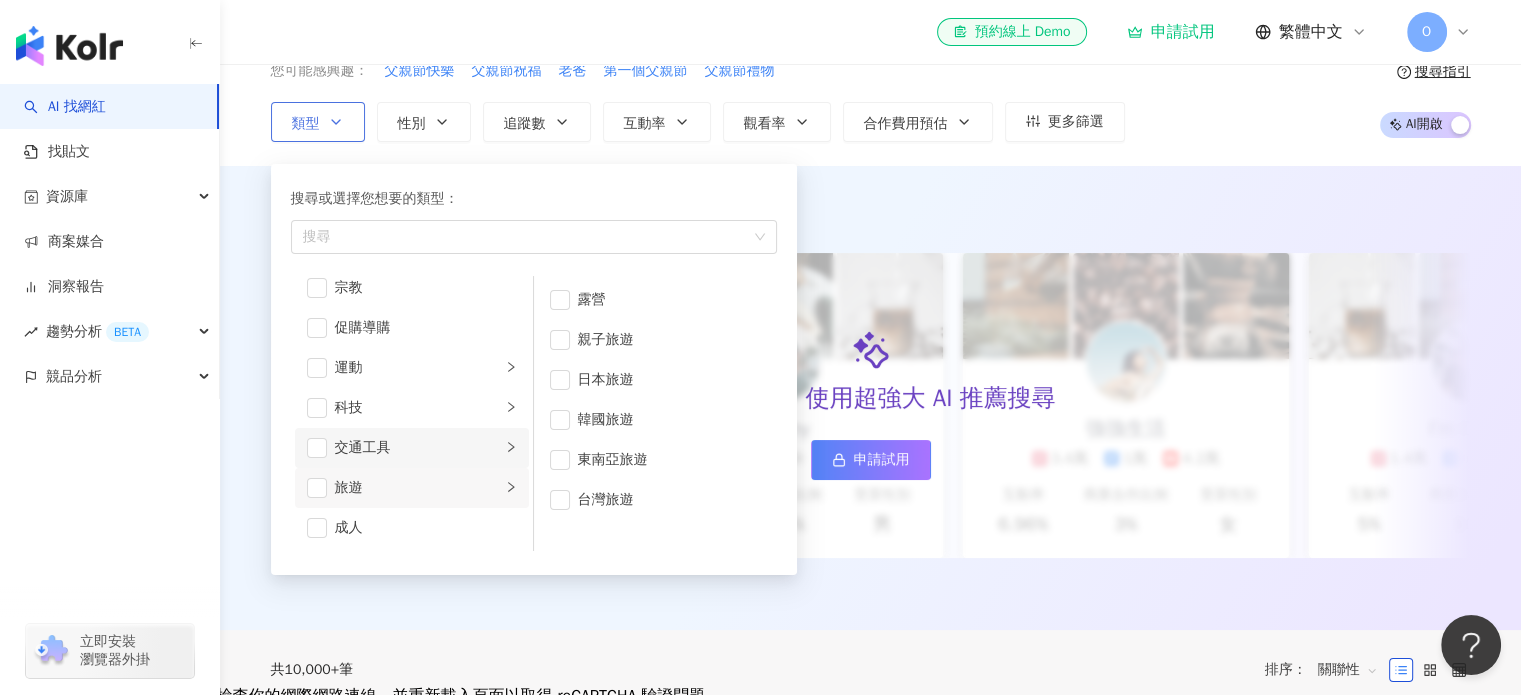 click on "交通工具" at bounding box center (418, 448) 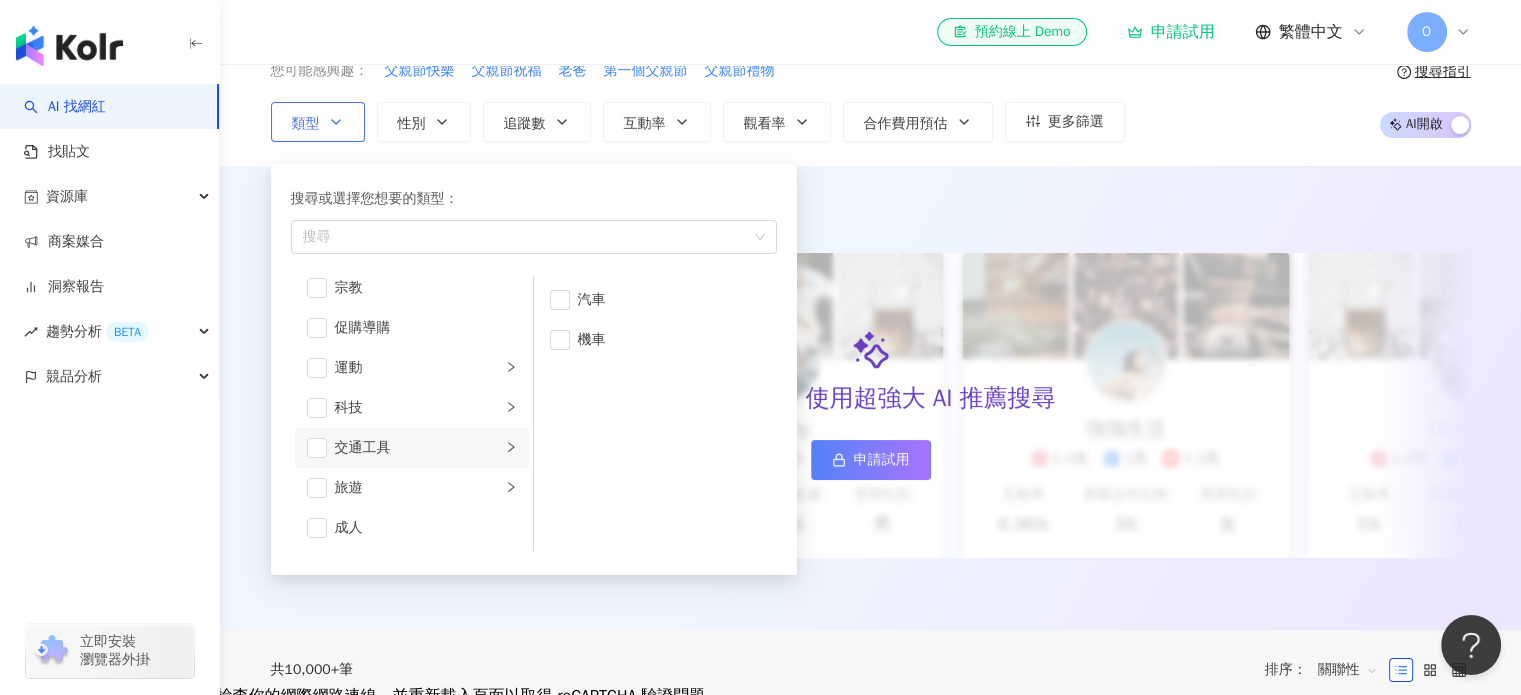 click on "交通工具" at bounding box center (412, 448) 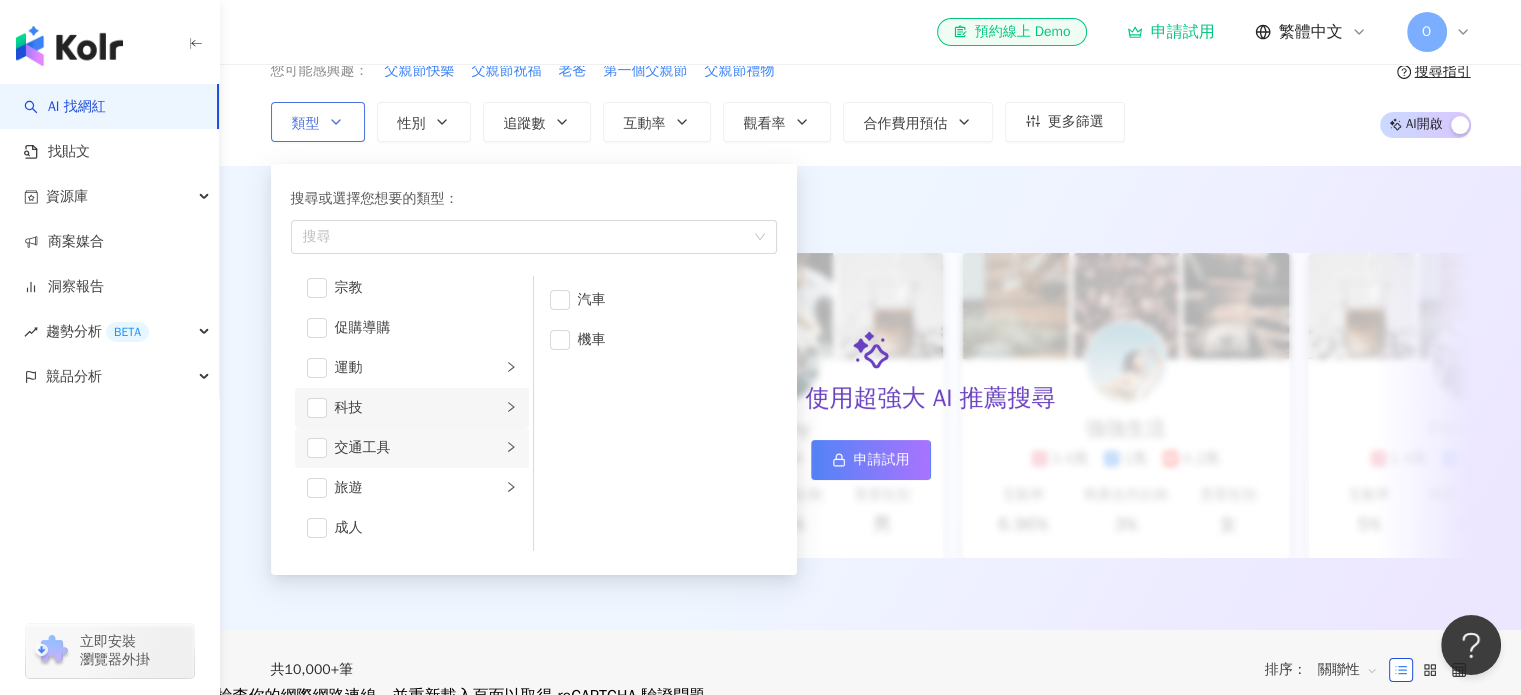 click on "科技" at bounding box center [418, 408] 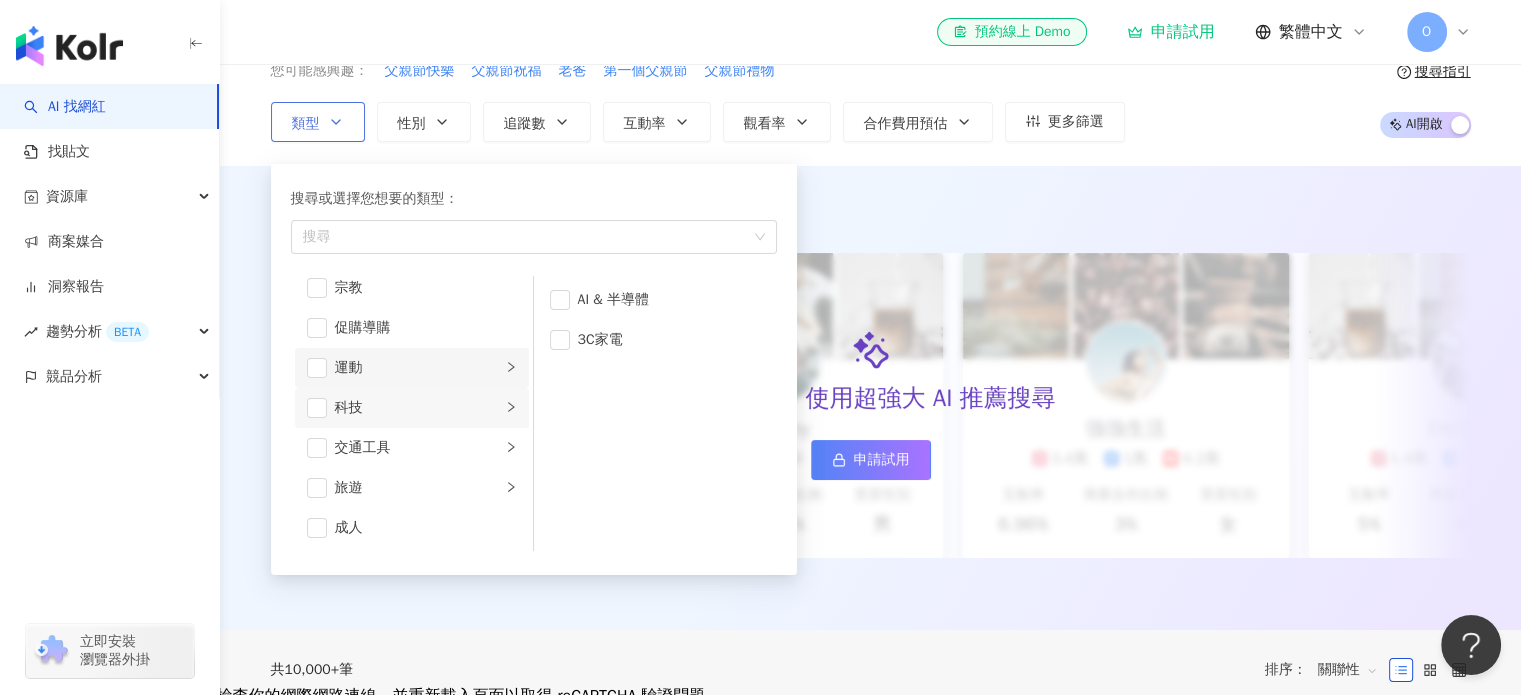 click on "運動" at bounding box center (418, 368) 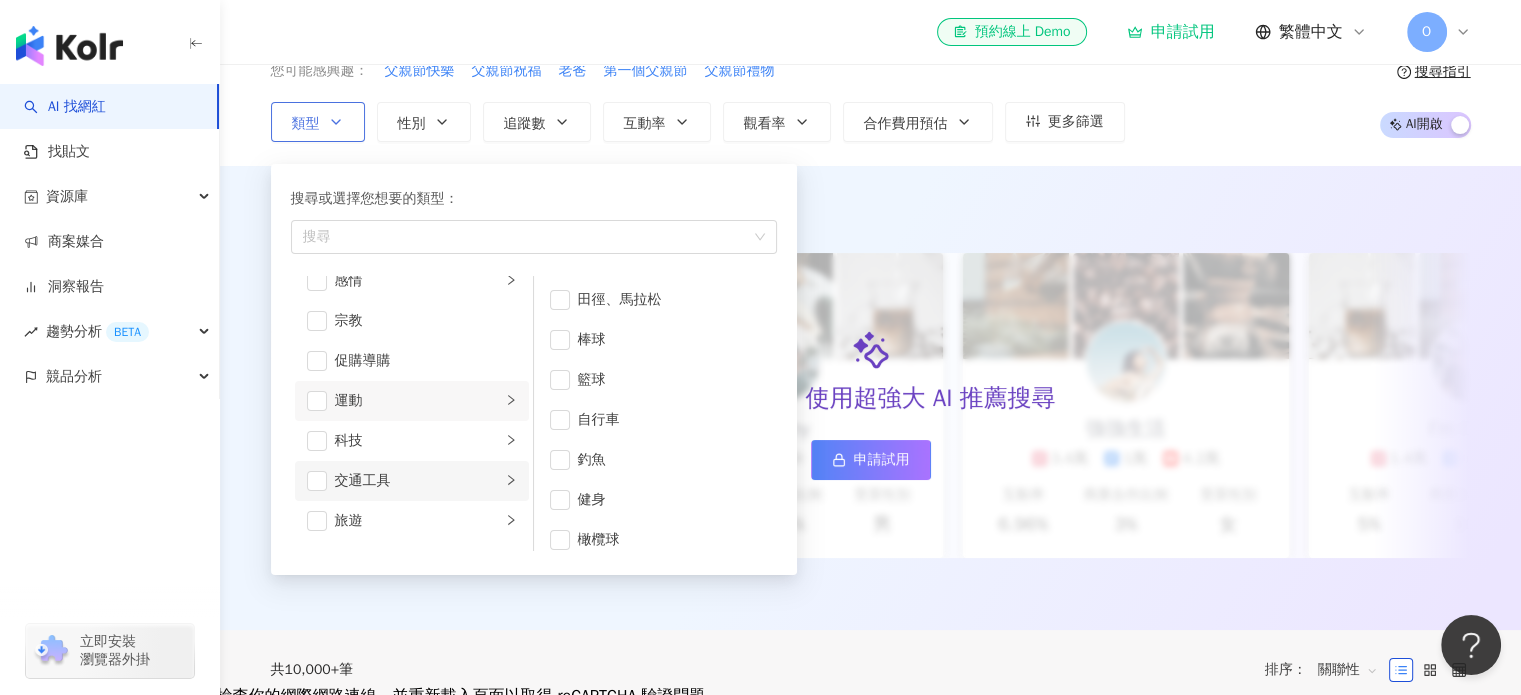 scroll, scrollTop: 592, scrollLeft: 0, axis: vertical 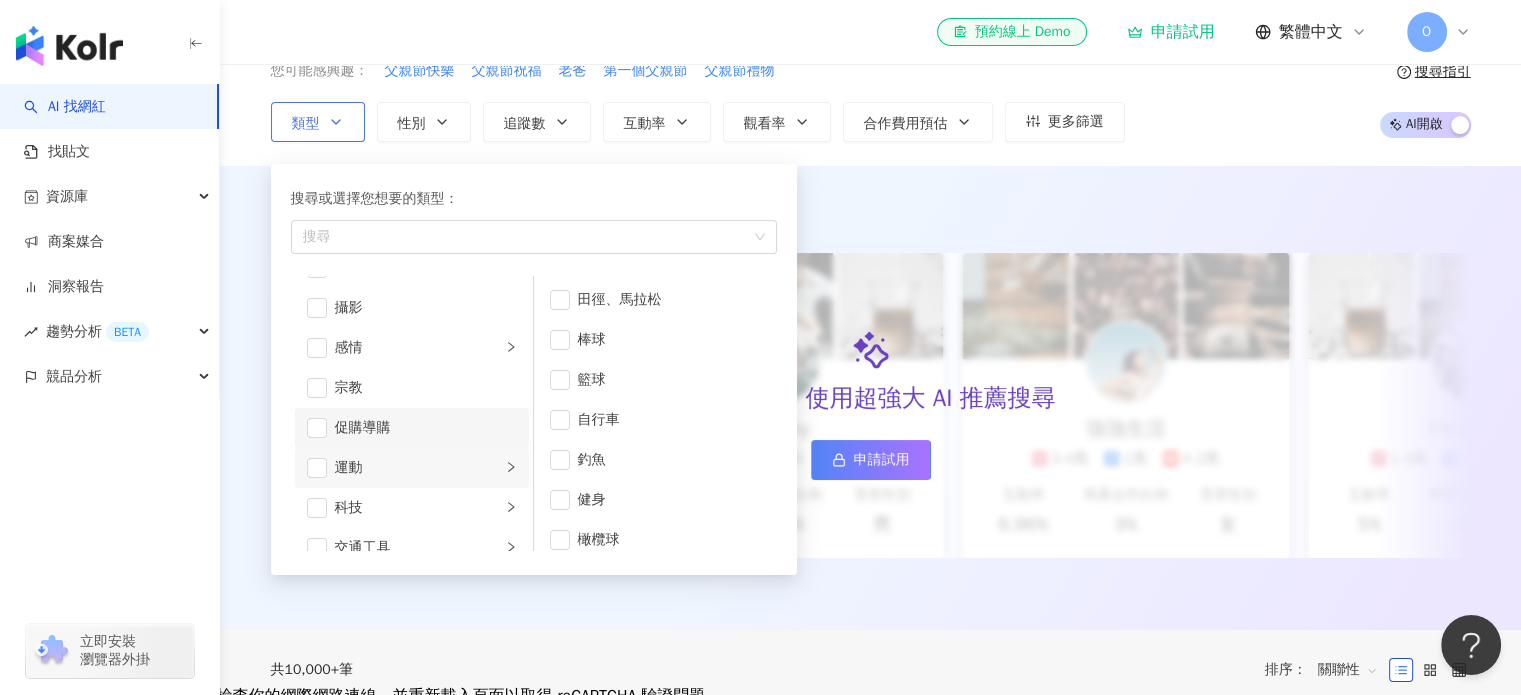 click on "促購導購" at bounding box center [412, 428] 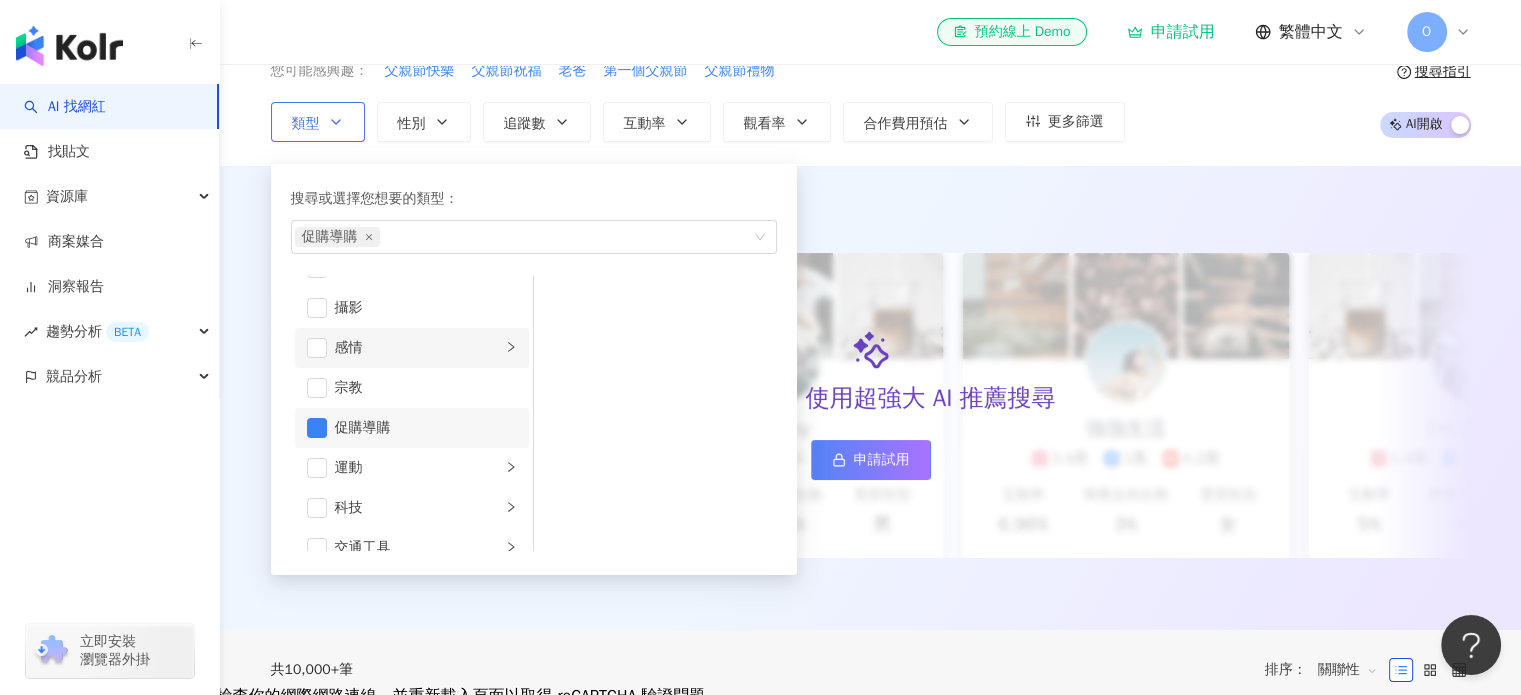 click on "感情" at bounding box center (418, 348) 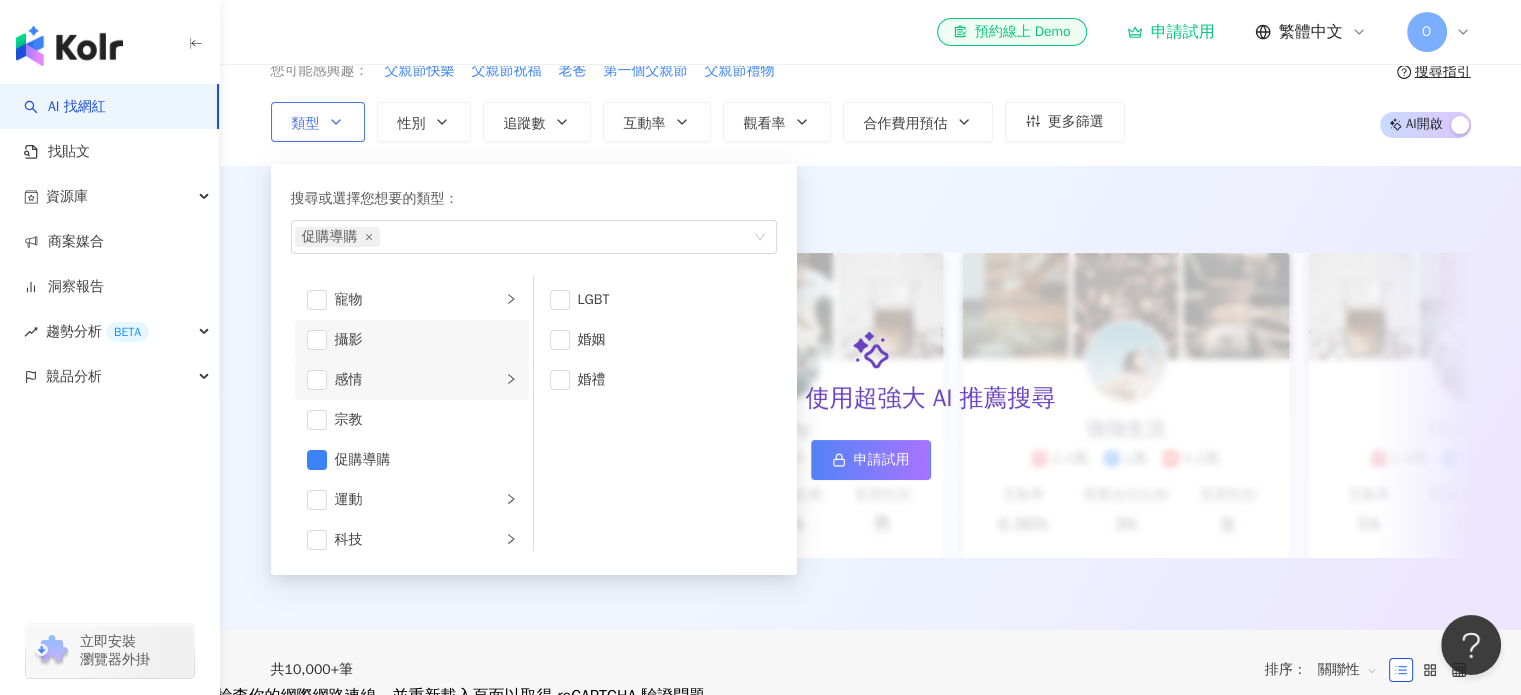 scroll, scrollTop: 492, scrollLeft: 0, axis: vertical 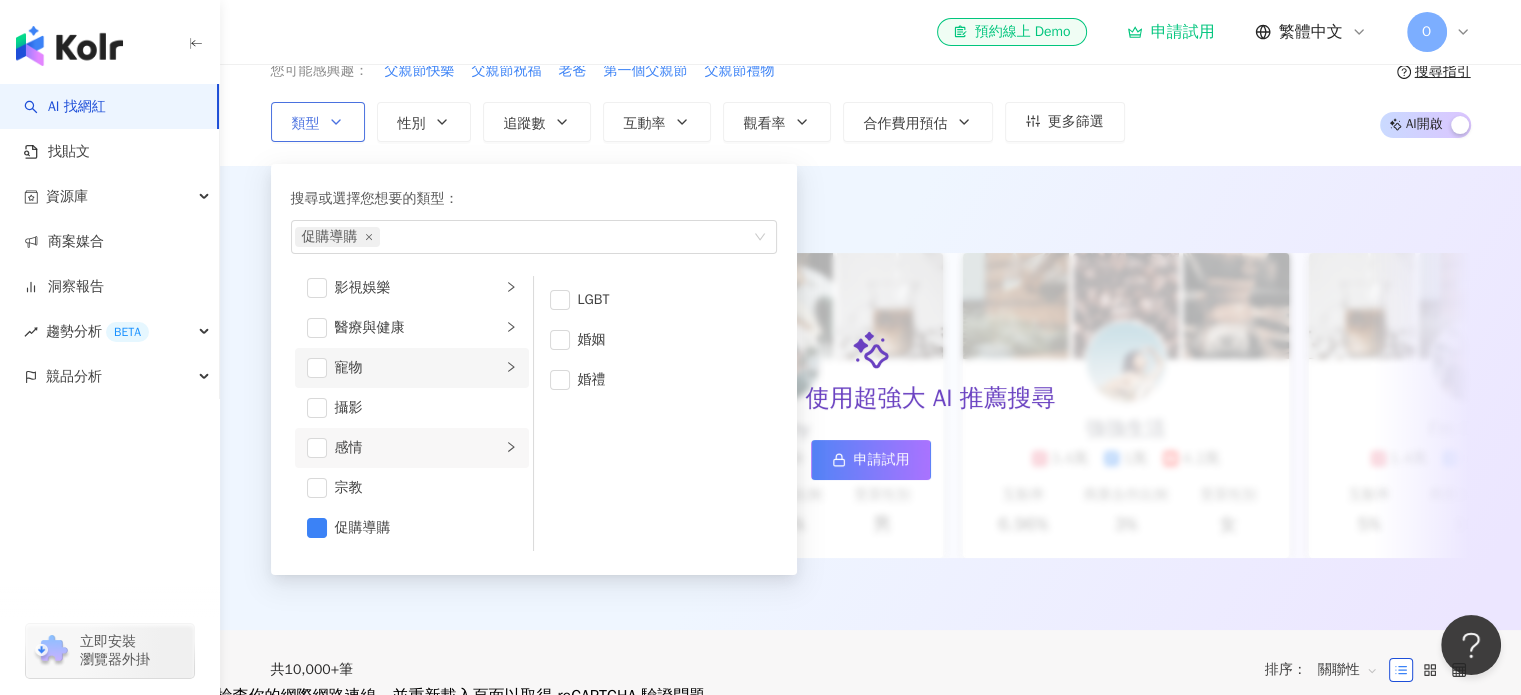 click on "寵物" at bounding box center [418, 368] 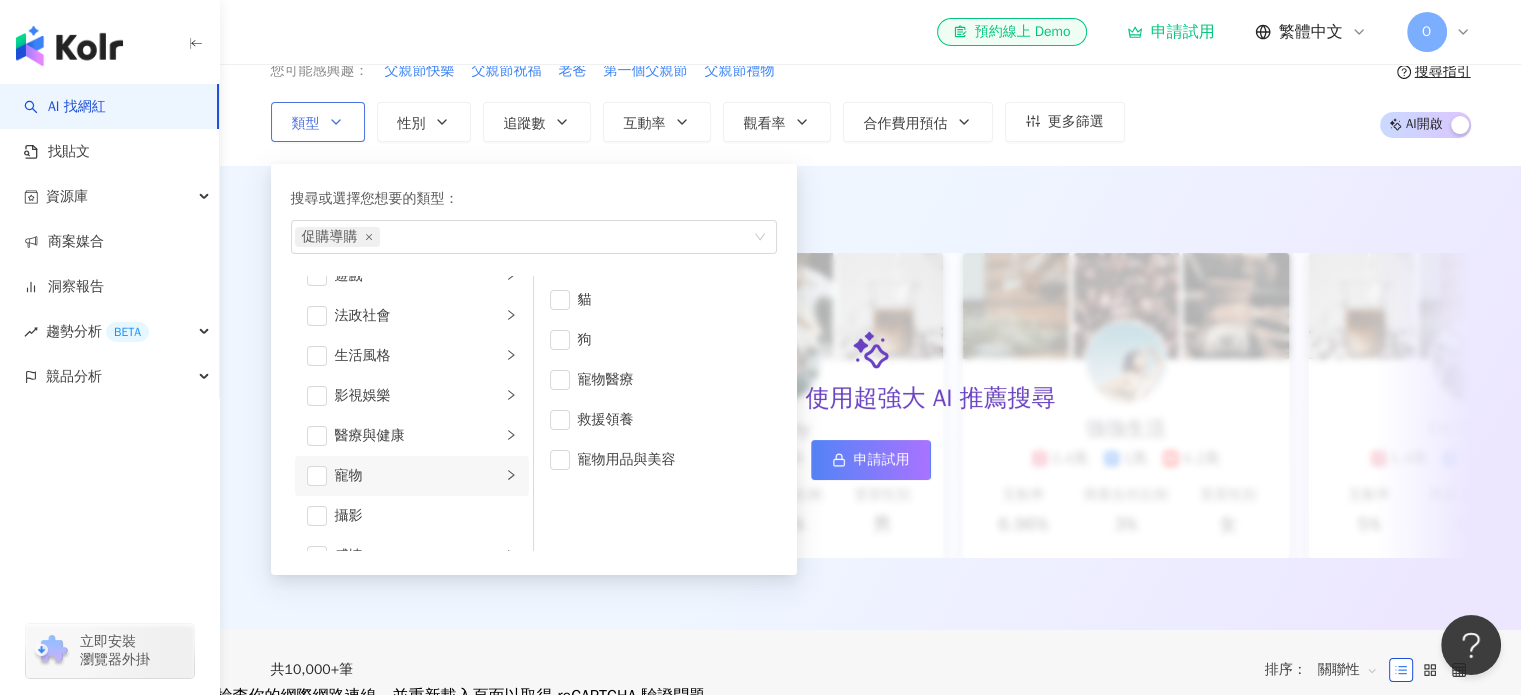 scroll, scrollTop: 392, scrollLeft: 0, axis: vertical 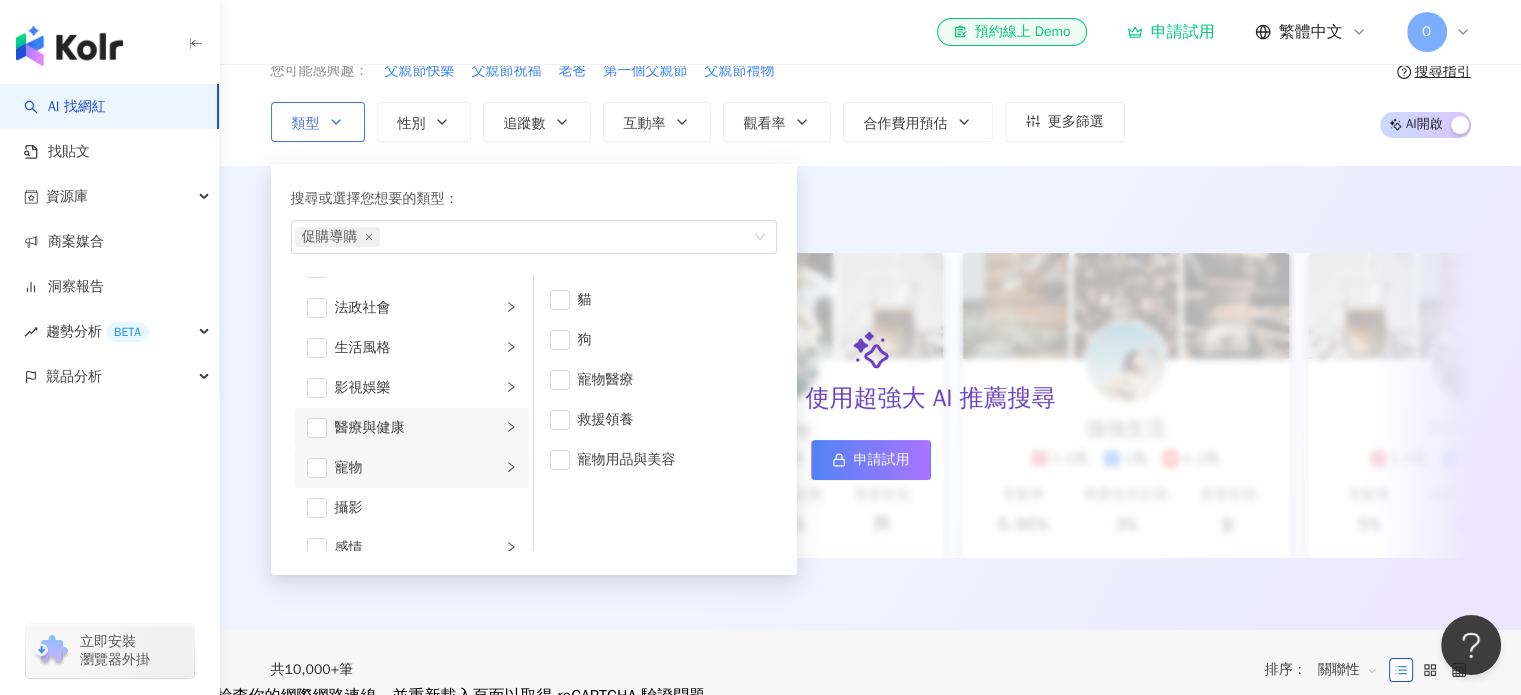 click on "醫療與健康" at bounding box center [418, 428] 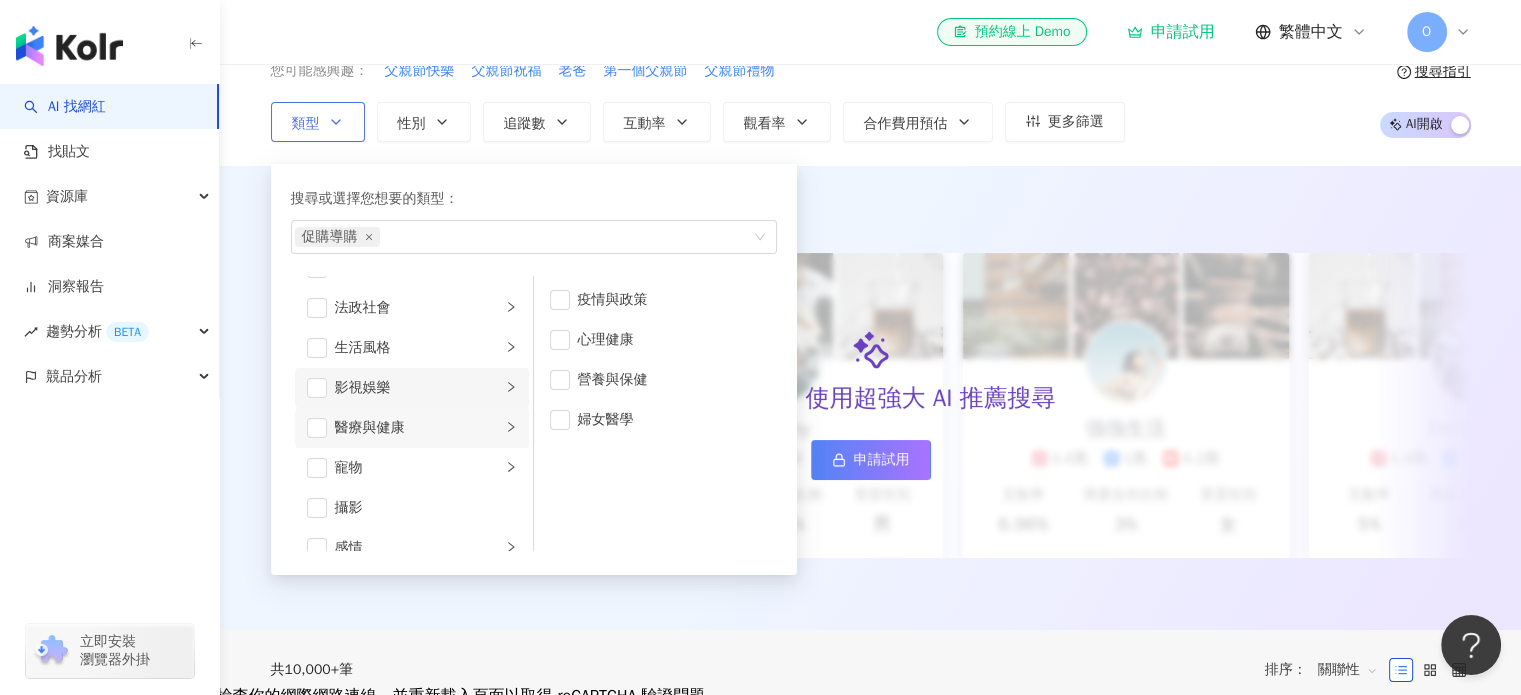 click on "影視娛樂" at bounding box center (418, 388) 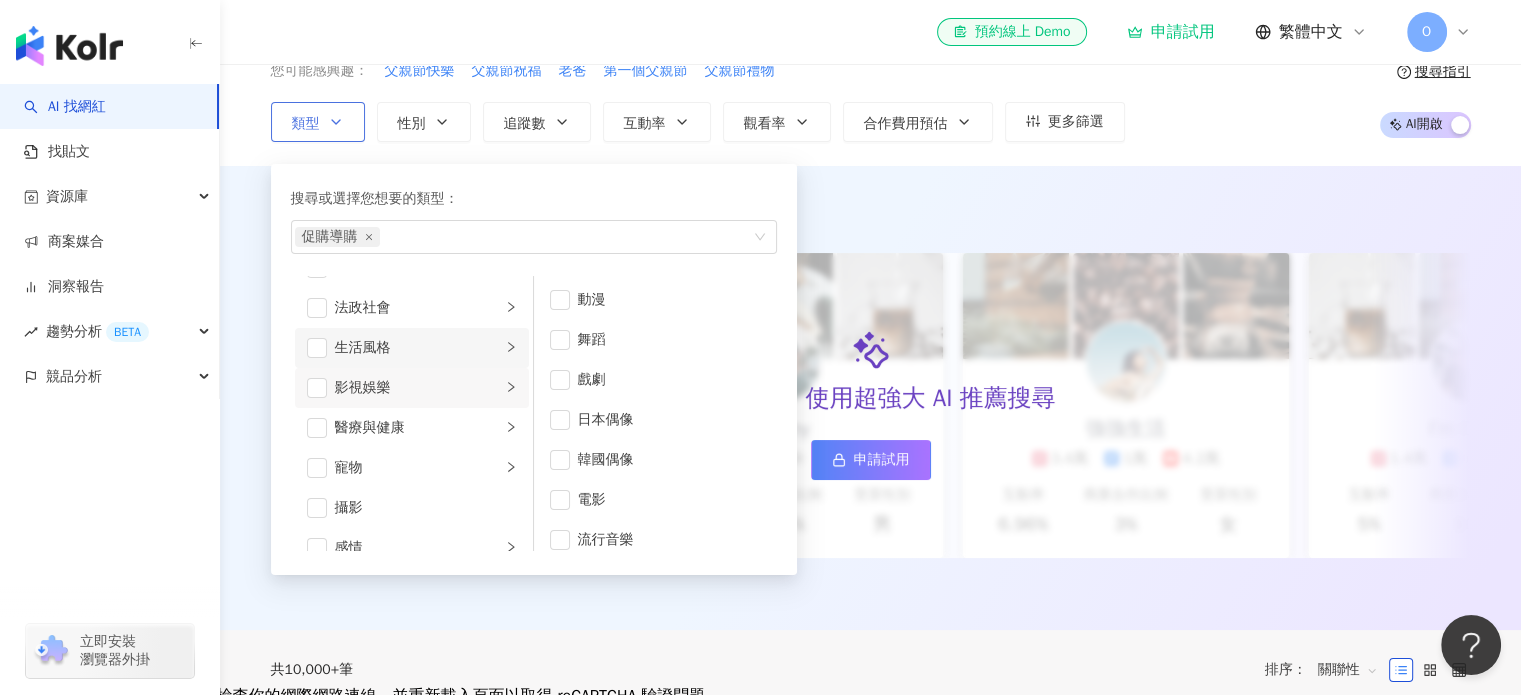 click on "生活風格" at bounding box center (418, 348) 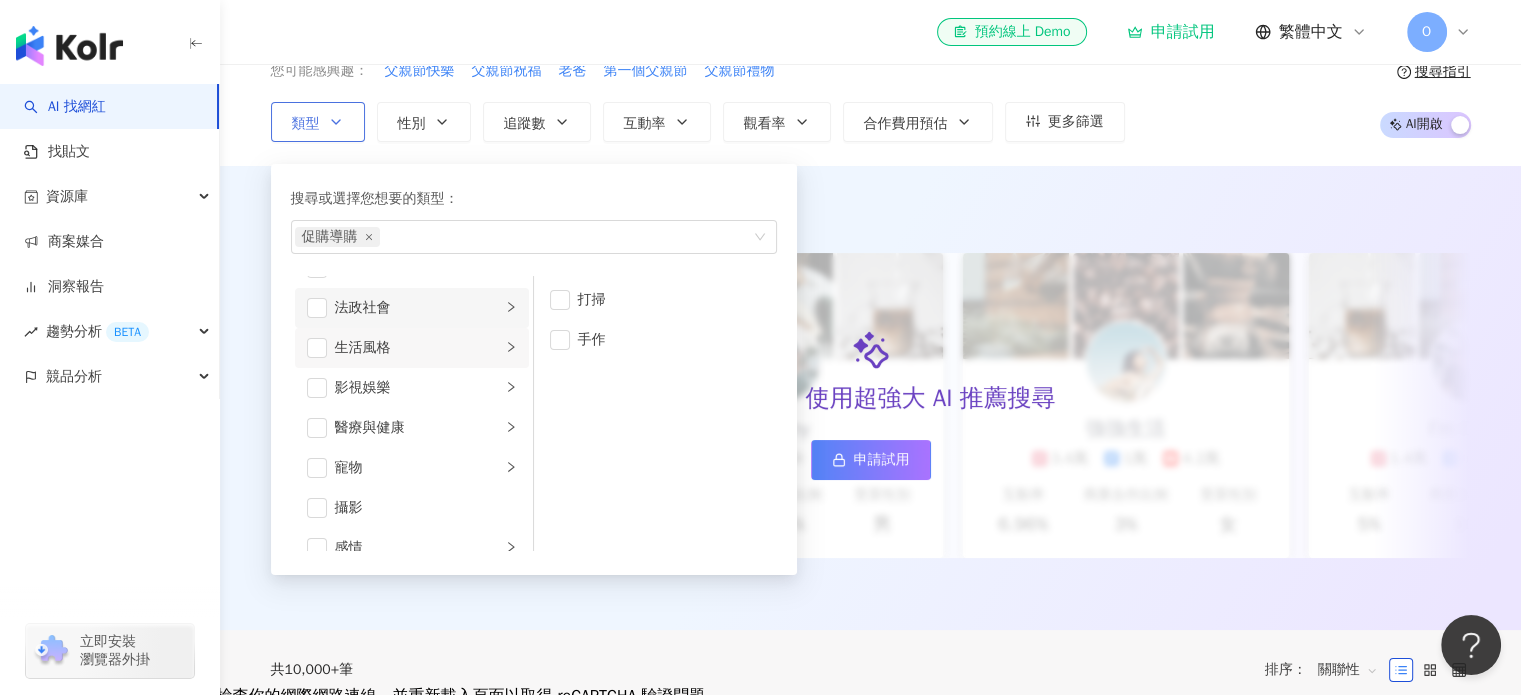 click on "法政社會" at bounding box center (418, 308) 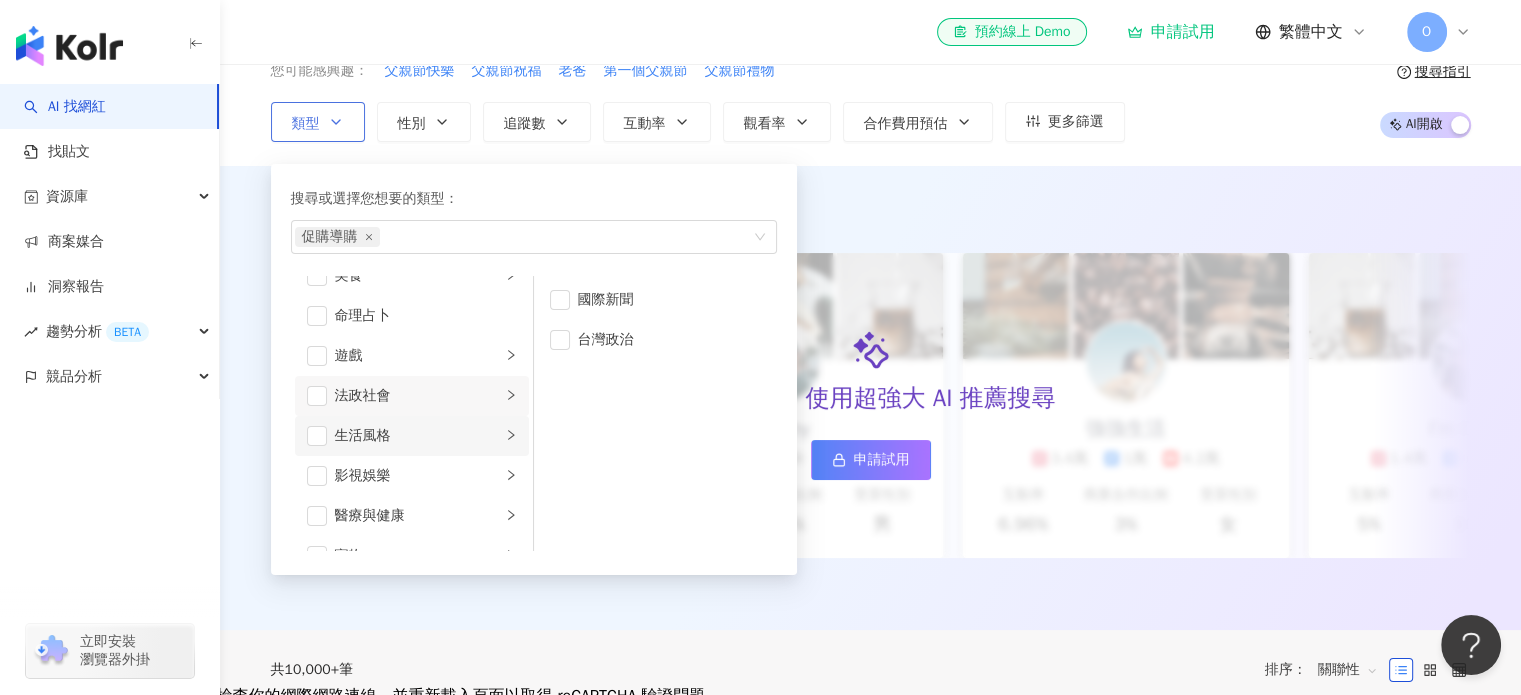 scroll, scrollTop: 292, scrollLeft: 0, axis: vertical 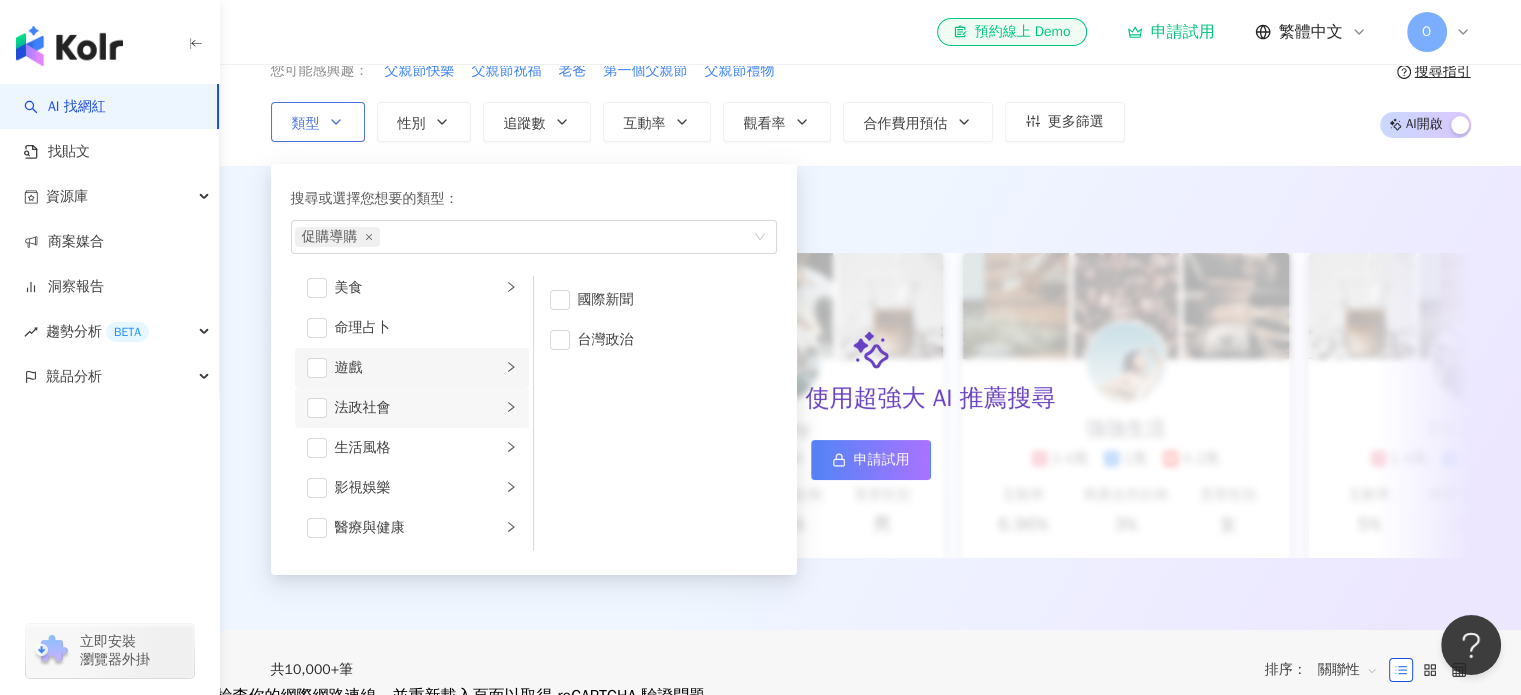 click on "遊戲" at bounding box center (418, 368) 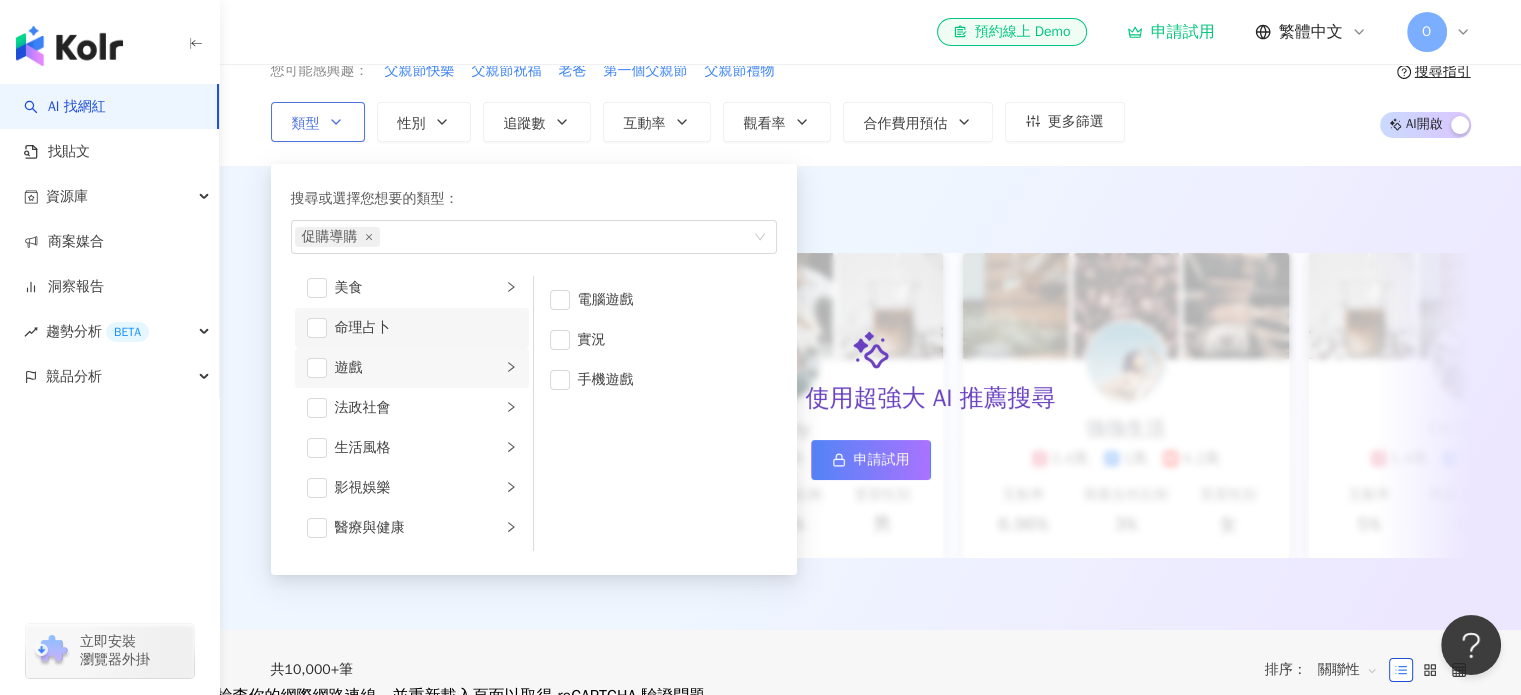 click on "命理占卜" at bounding box center [412, 328] 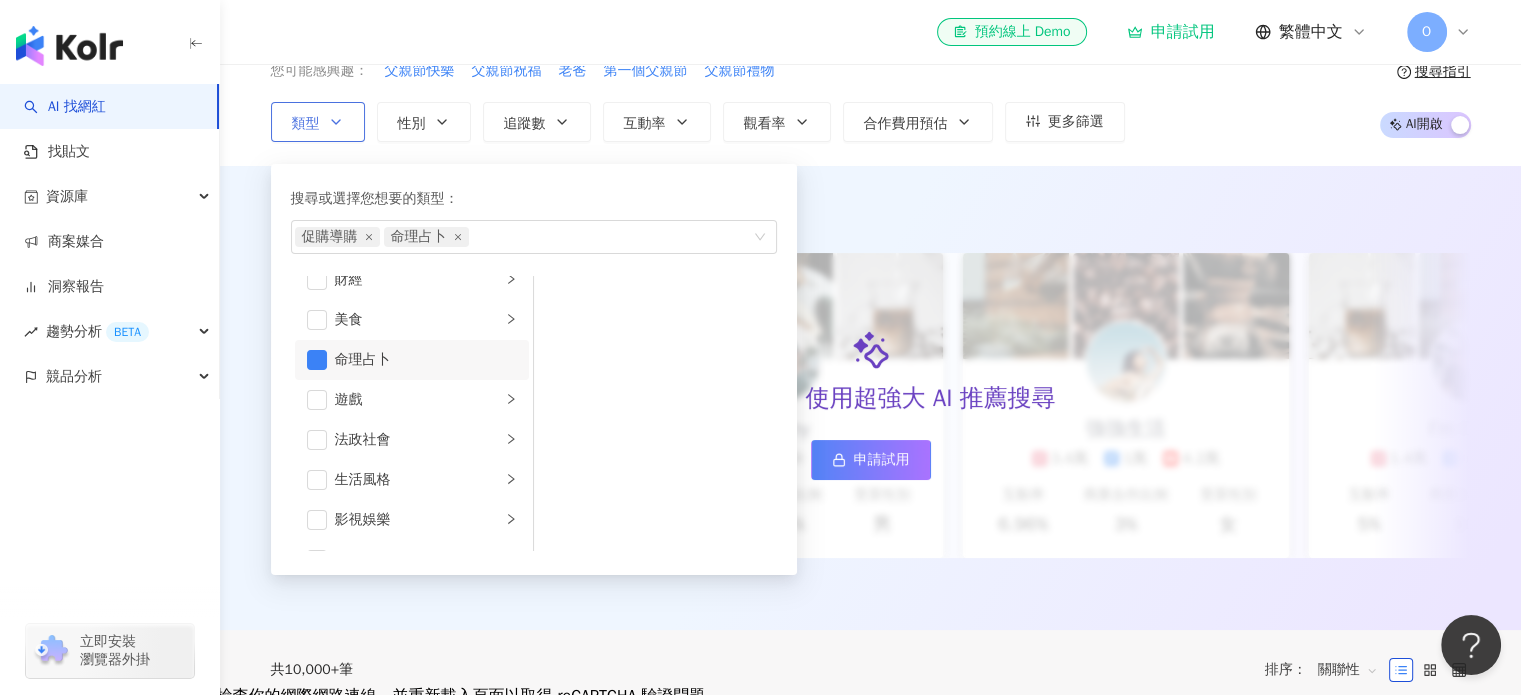 scroll, scrollTop: 192, scrollLeft: 0, axis: vertical 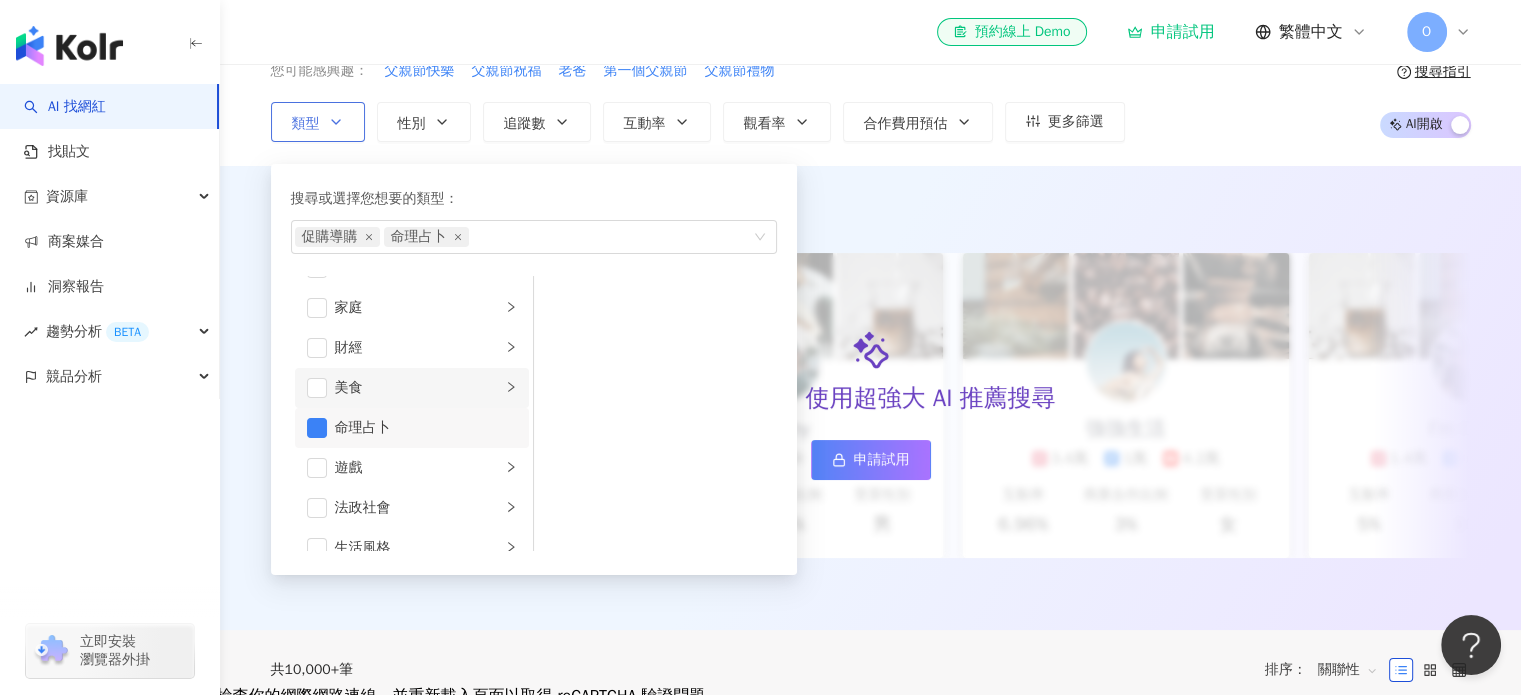 click on "美食" at bounding box center (418, 388) 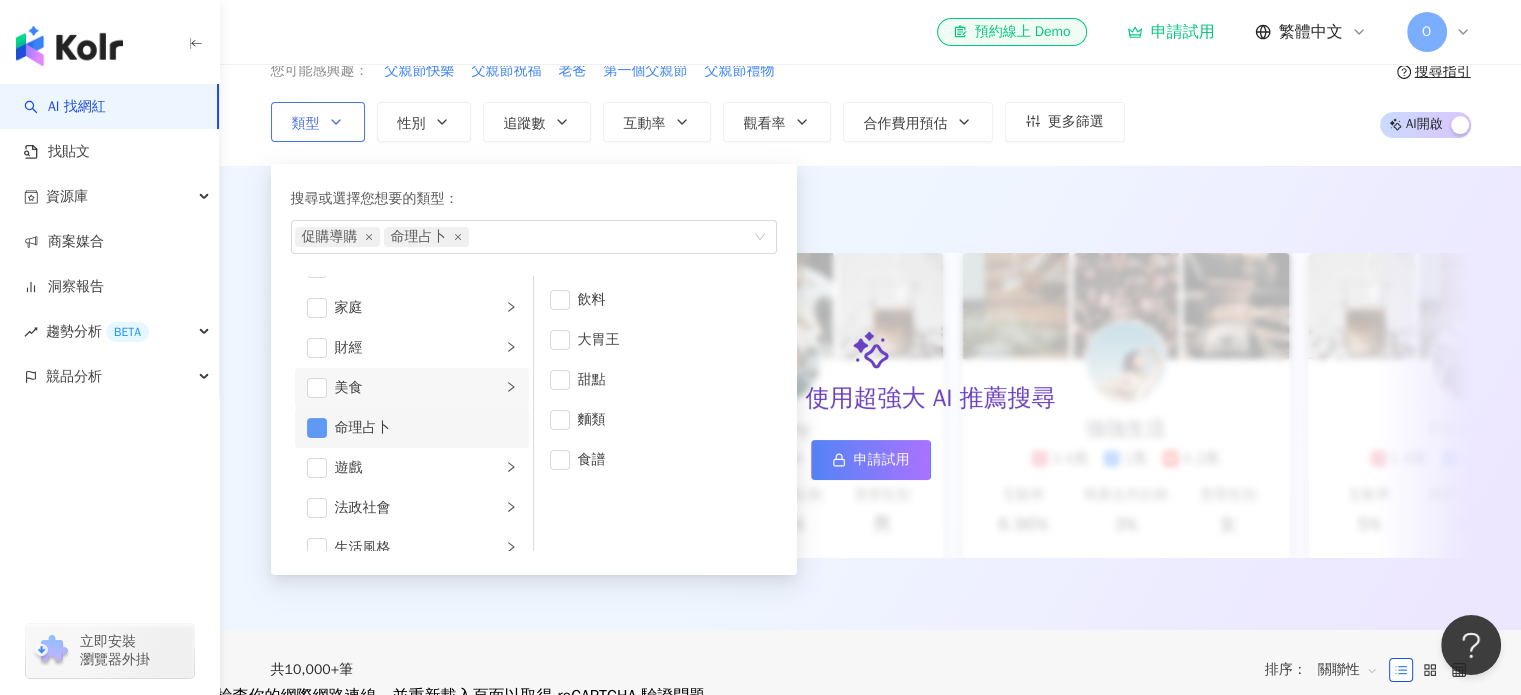 click at bounding box center (317, 428) 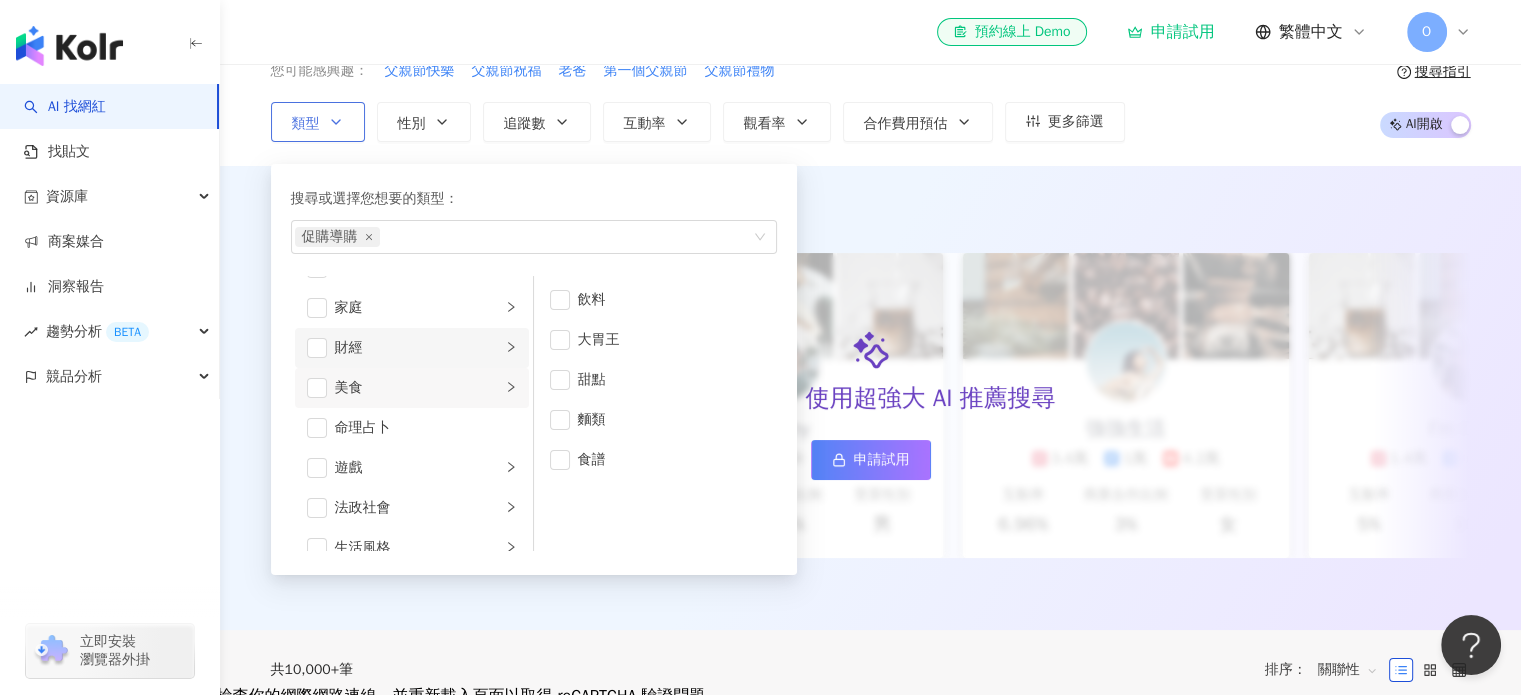 click on "財經" at bounding box center [418, 348] 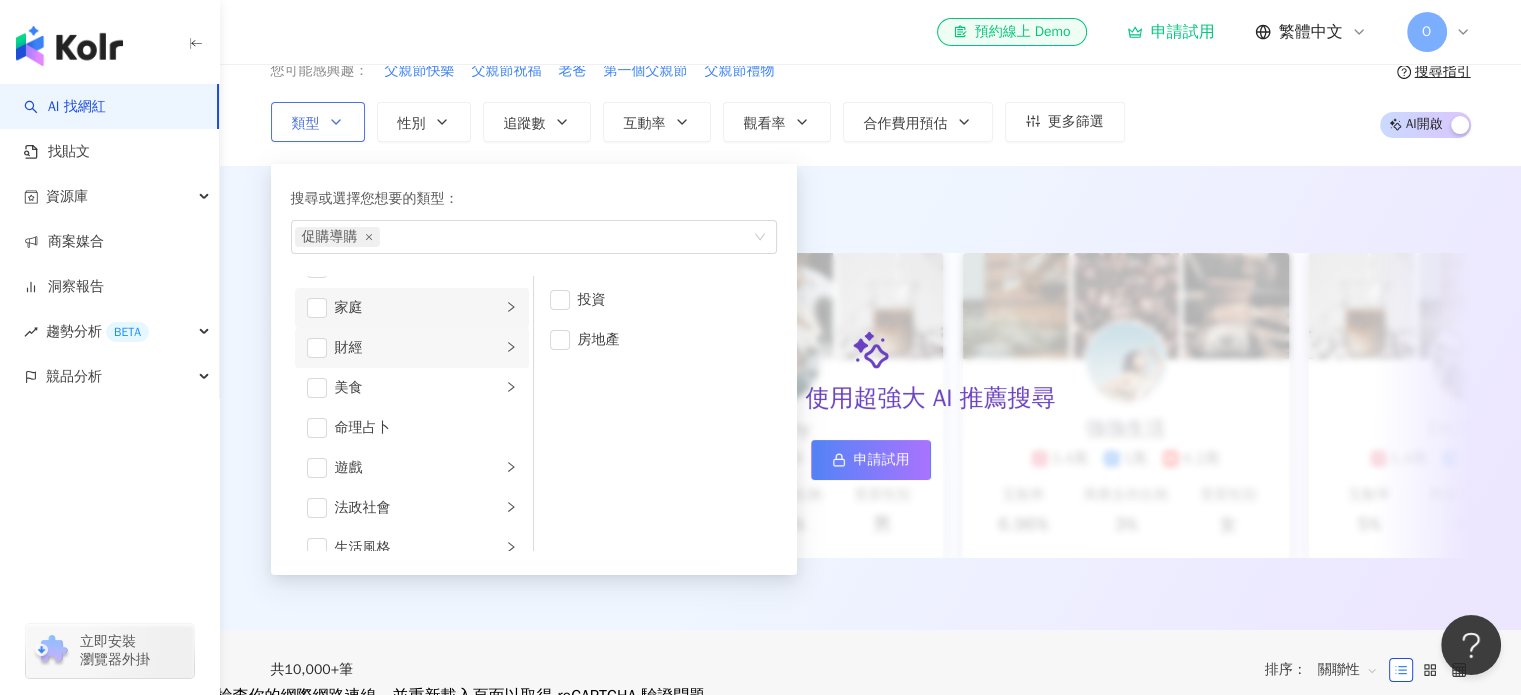 click on "家庭" at bounding box center (418, 308) 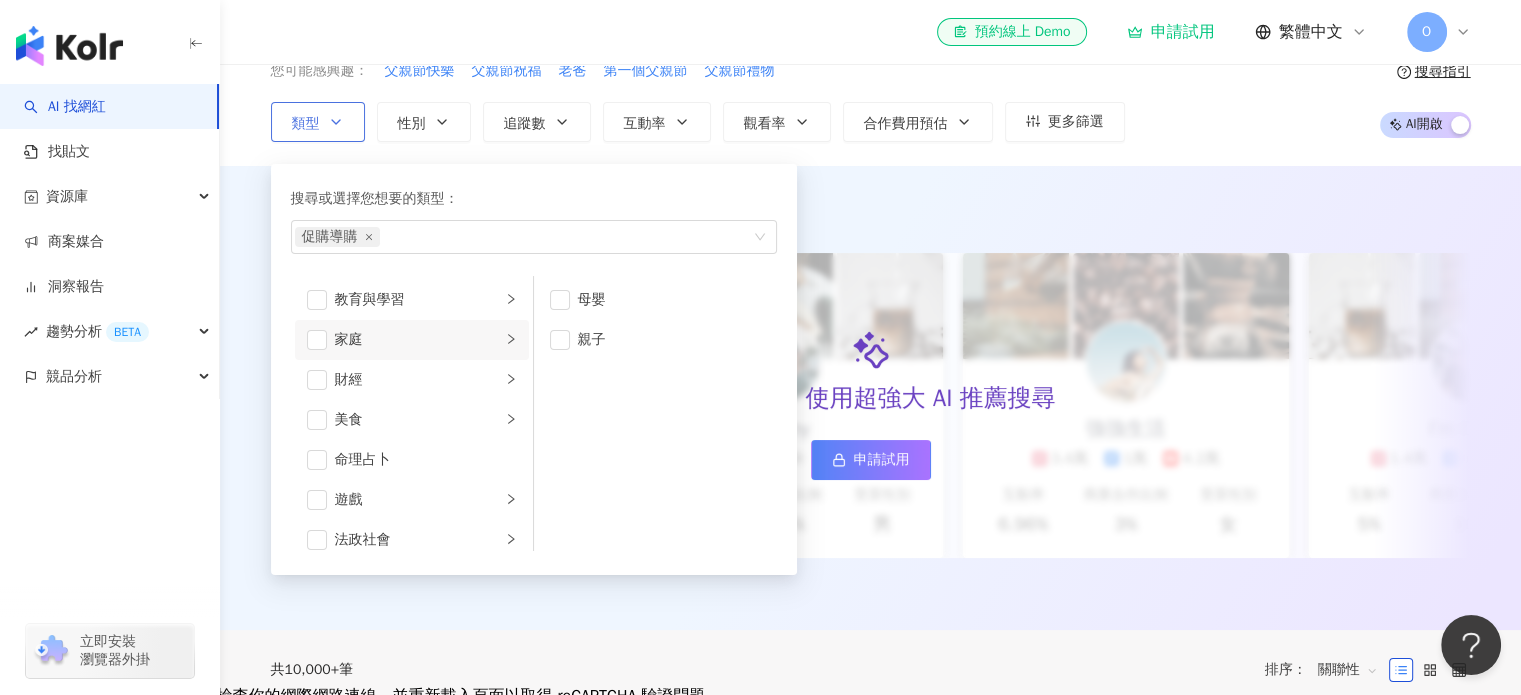 scroll, scrollTop: 92, scrollLeft: 0, axis: vertical 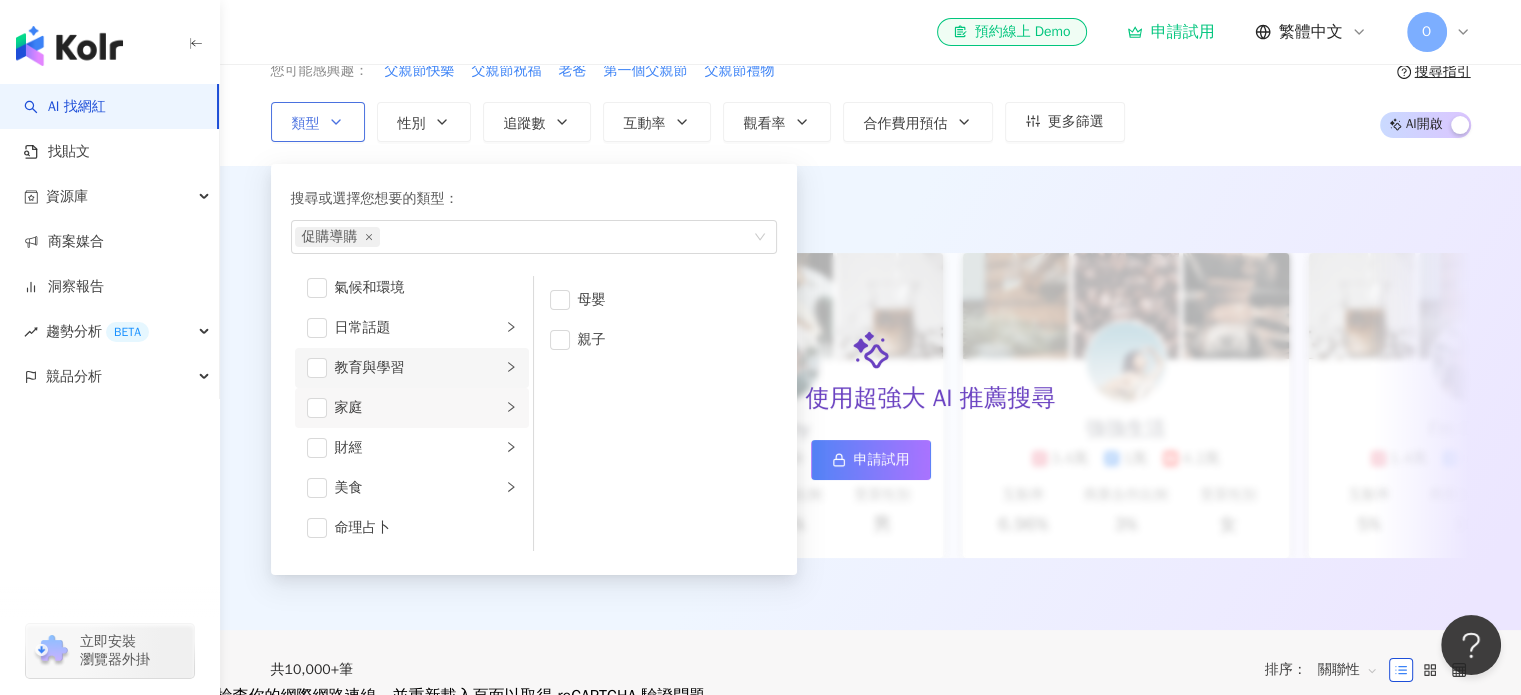 click on "教育與學習" at bounding box center [418, 368] 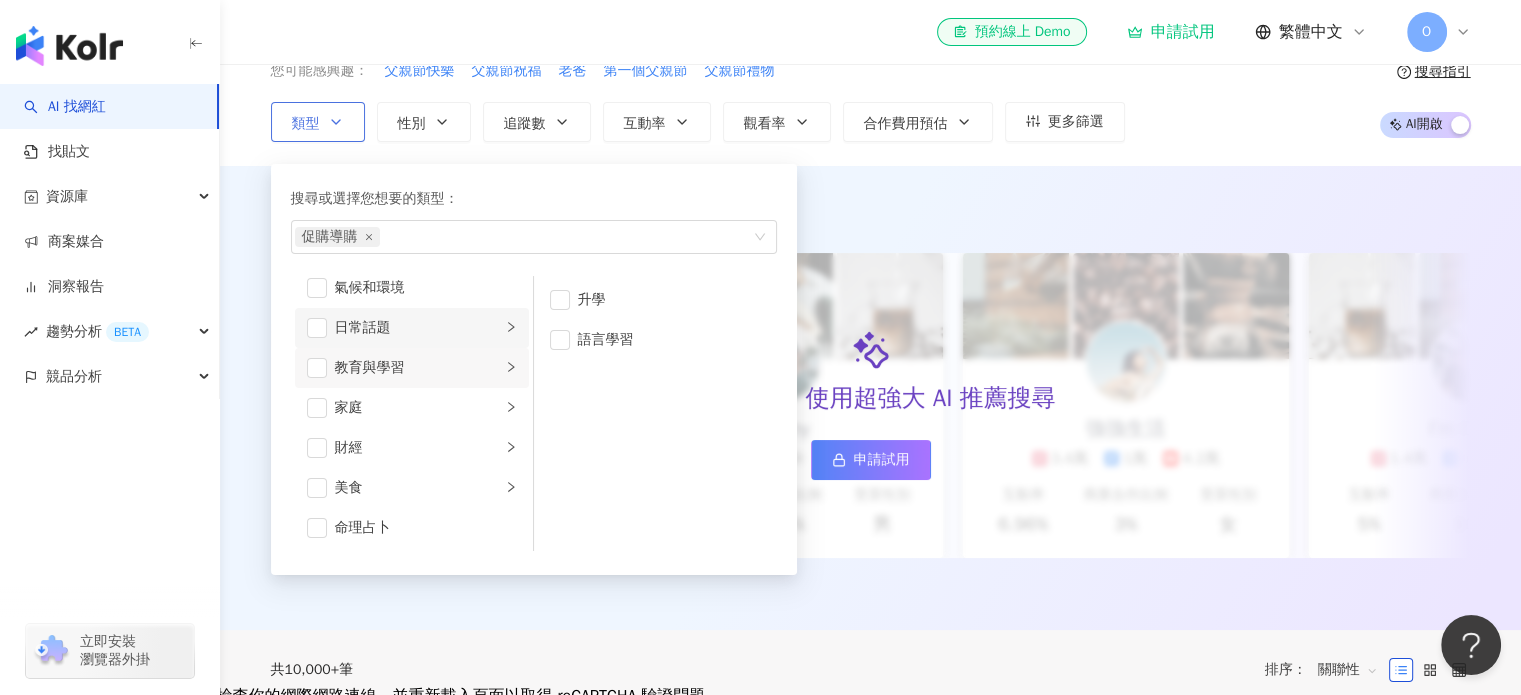 click on "日常話題" at bounding box center (418, 328) 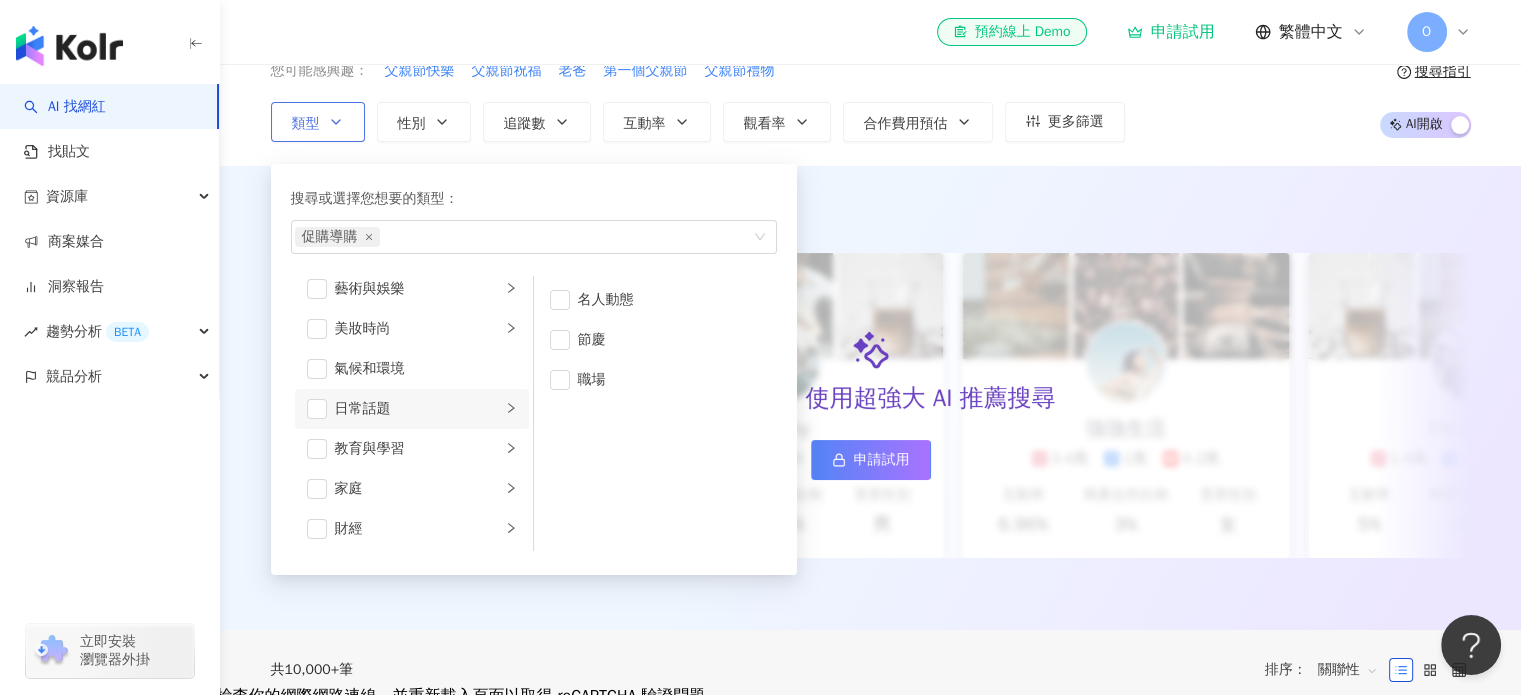 scroll, scrollTop: 0, scrollLeft: 0, axis: both 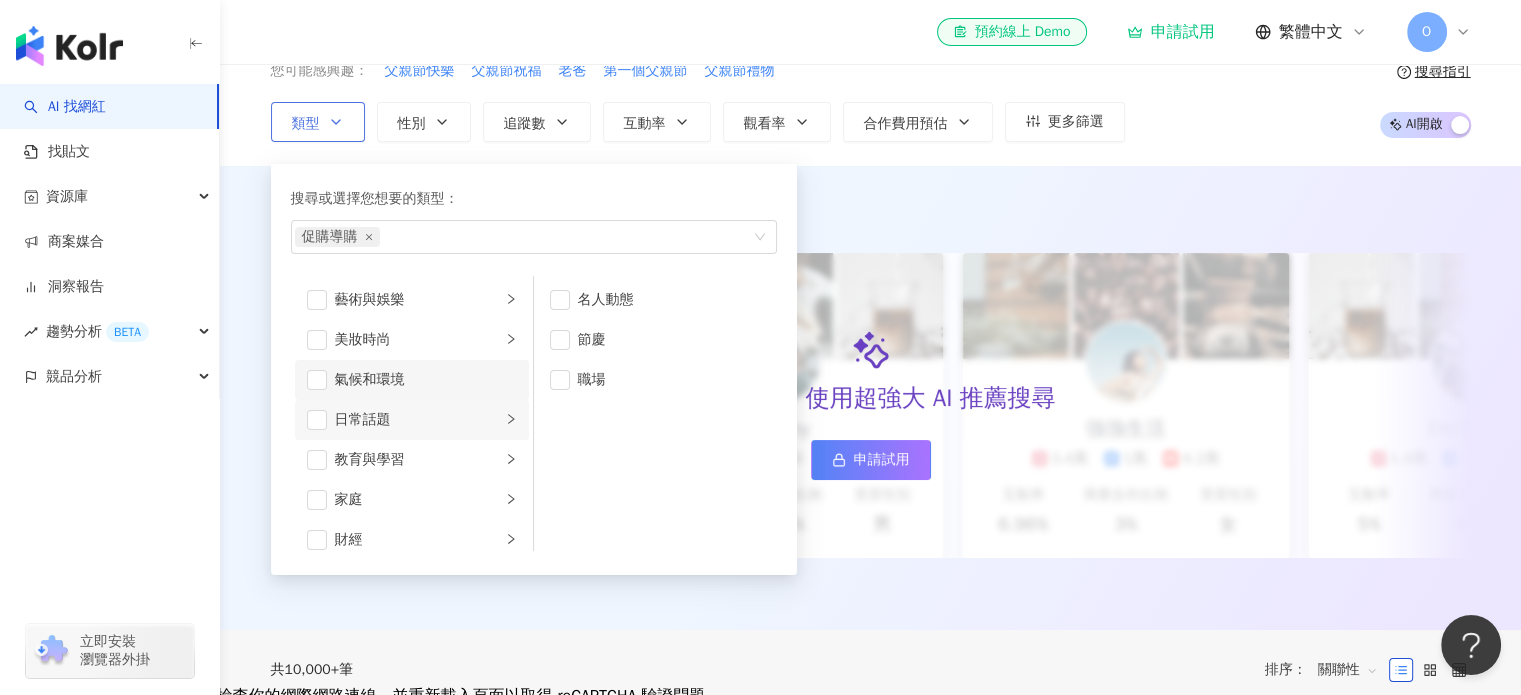 click on "氣候和環境" at bounding box center [426, 380] 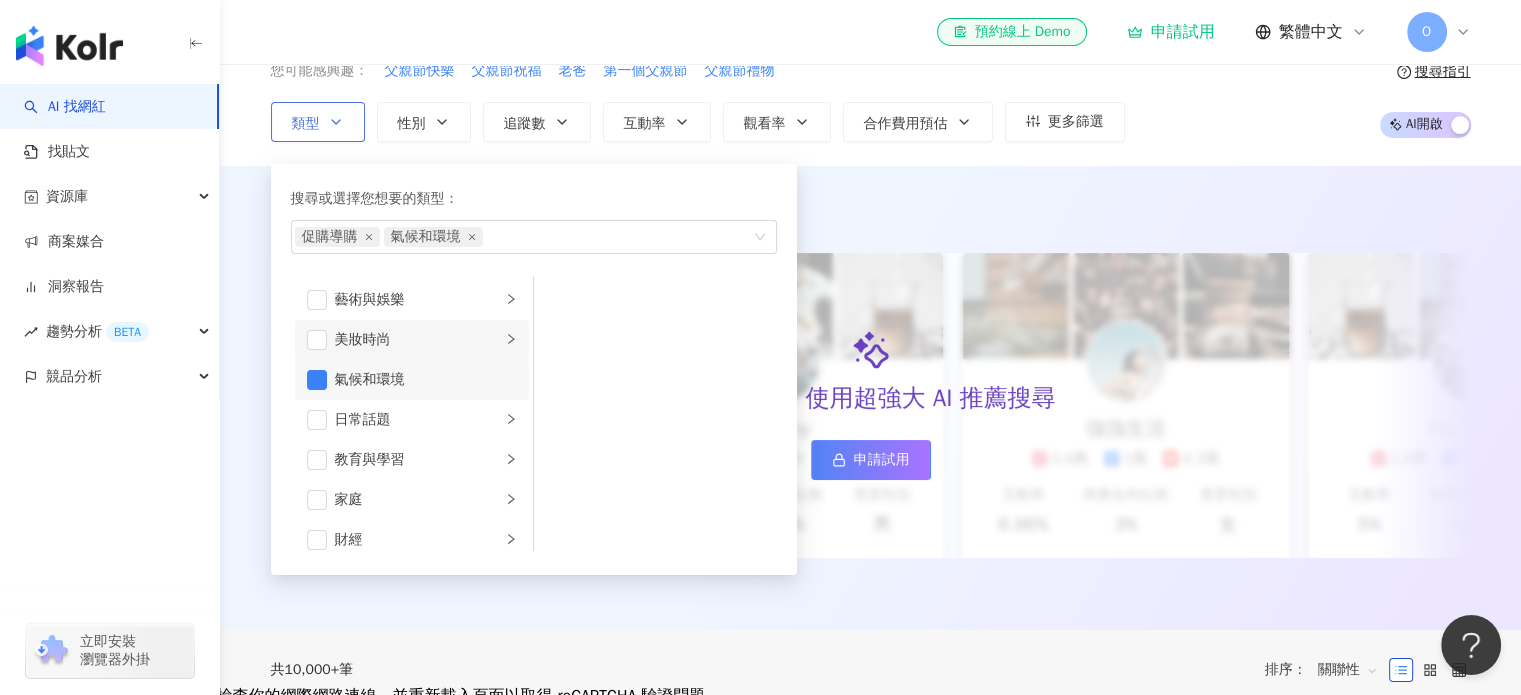 click on "美妝時尚" at bounding box center (418, 340) 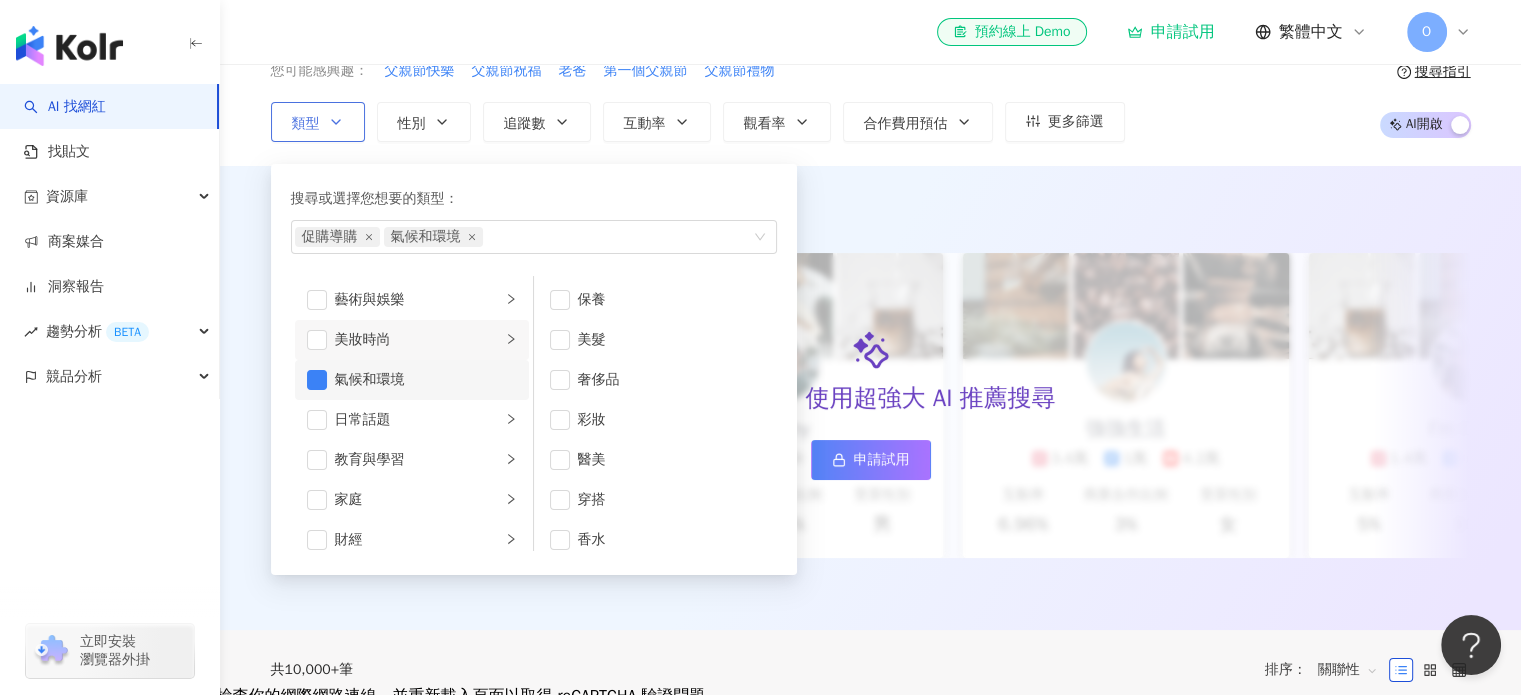click on "氣候和環境" at bounding box center (412, 380) 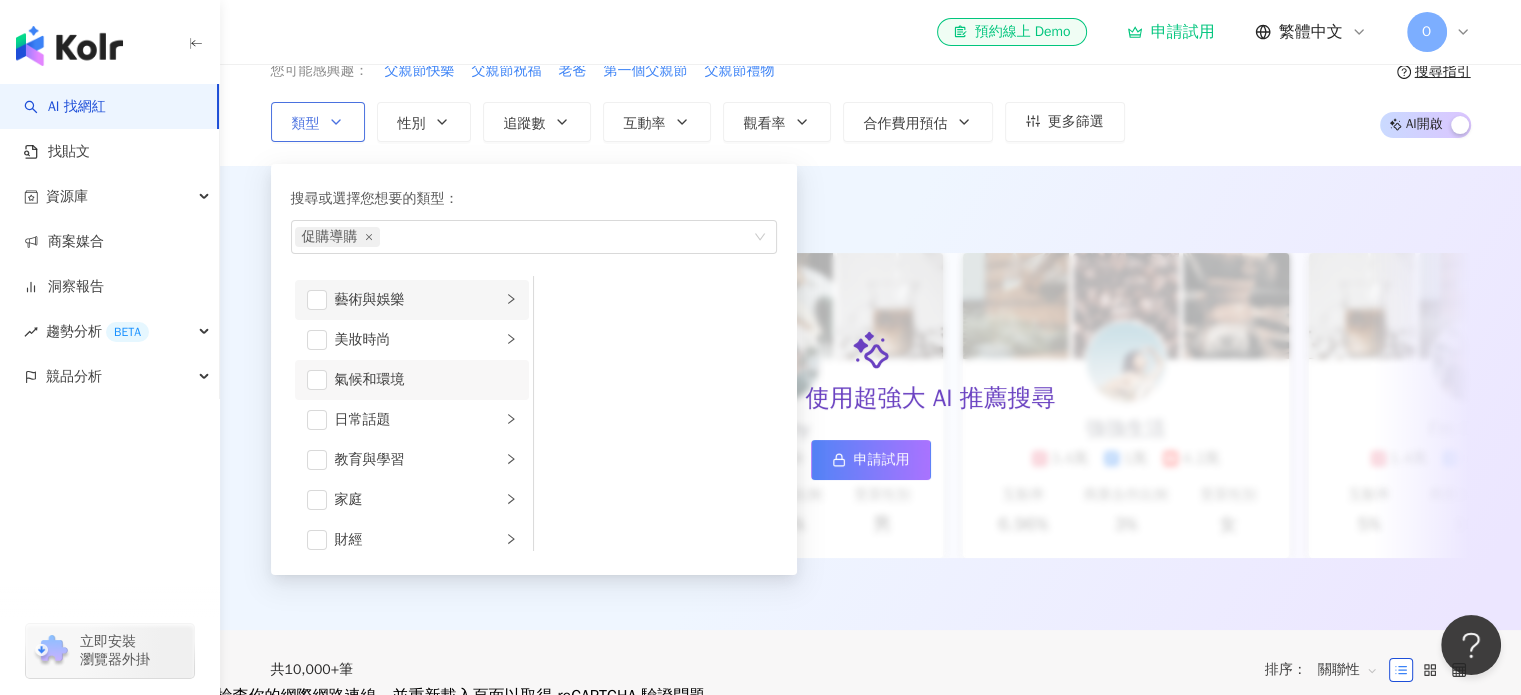 click on "藝術與娛樂" at bounding box center (418, 300) 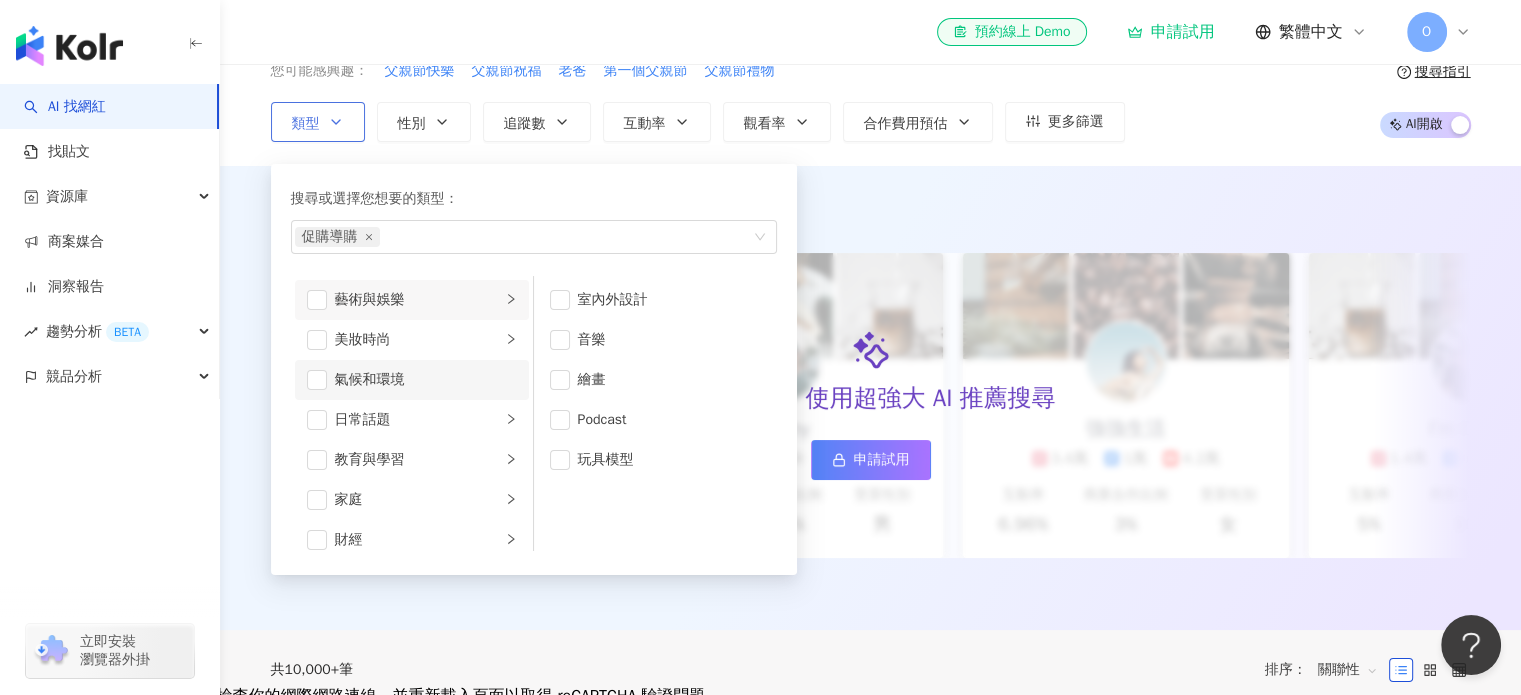 scroll, scrollTop: 0, scrollLeft: 0, axis: both 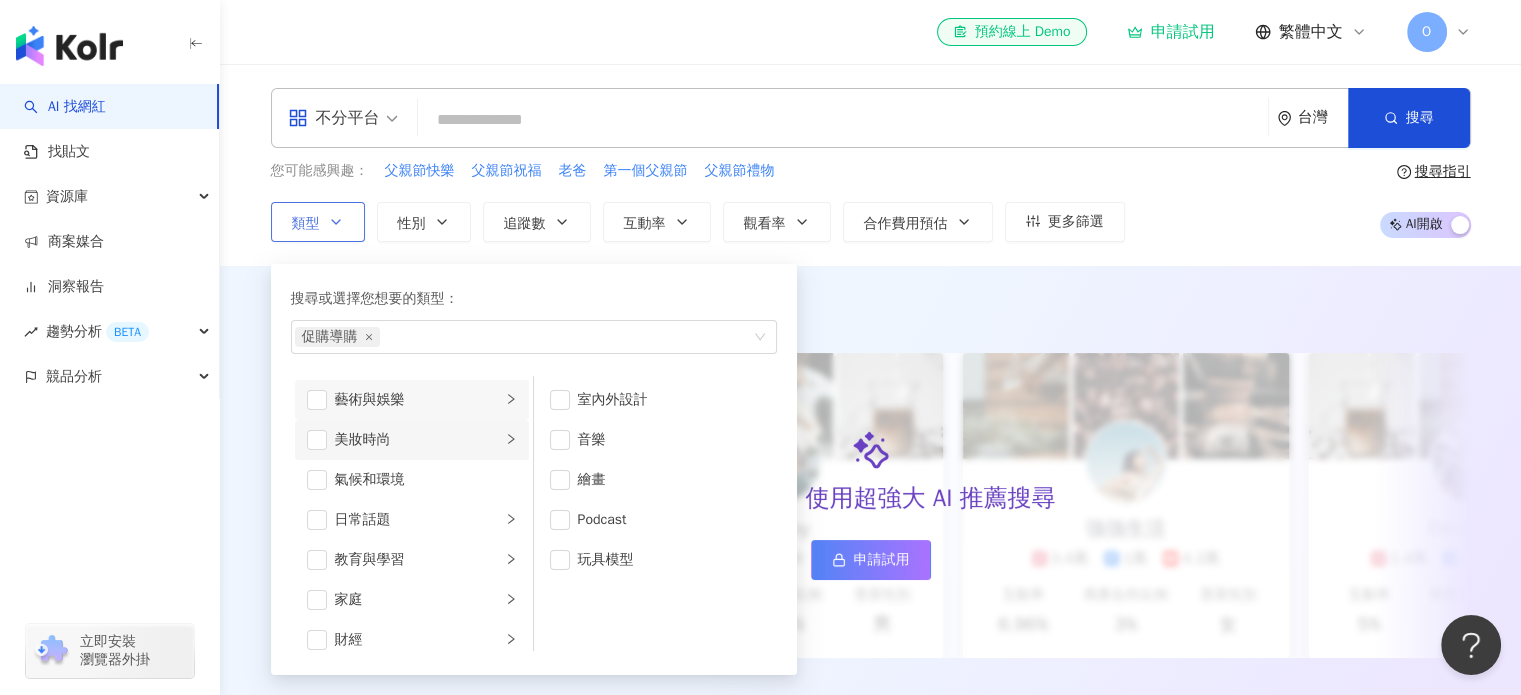 click on "美妝時尚" at bounding box center (418, 440) 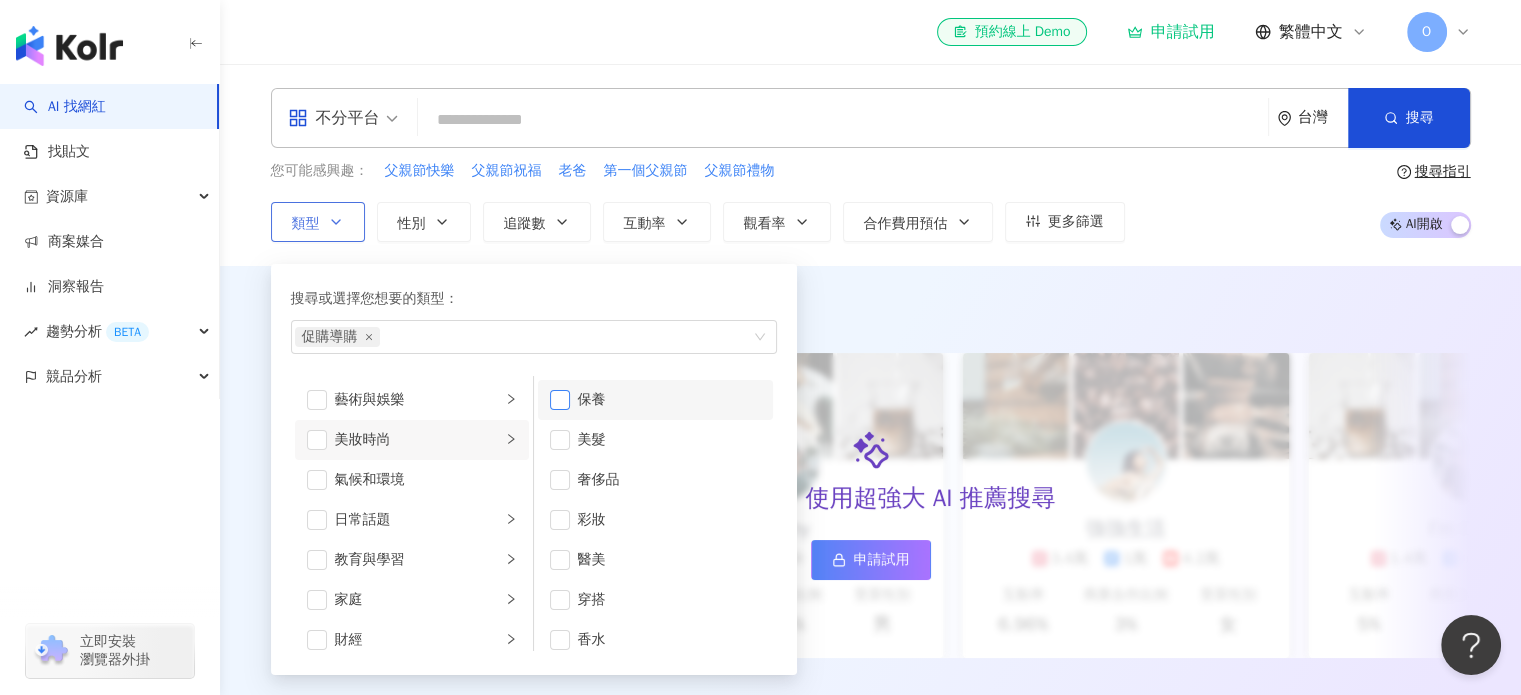 click at bounding box center [560, 400] 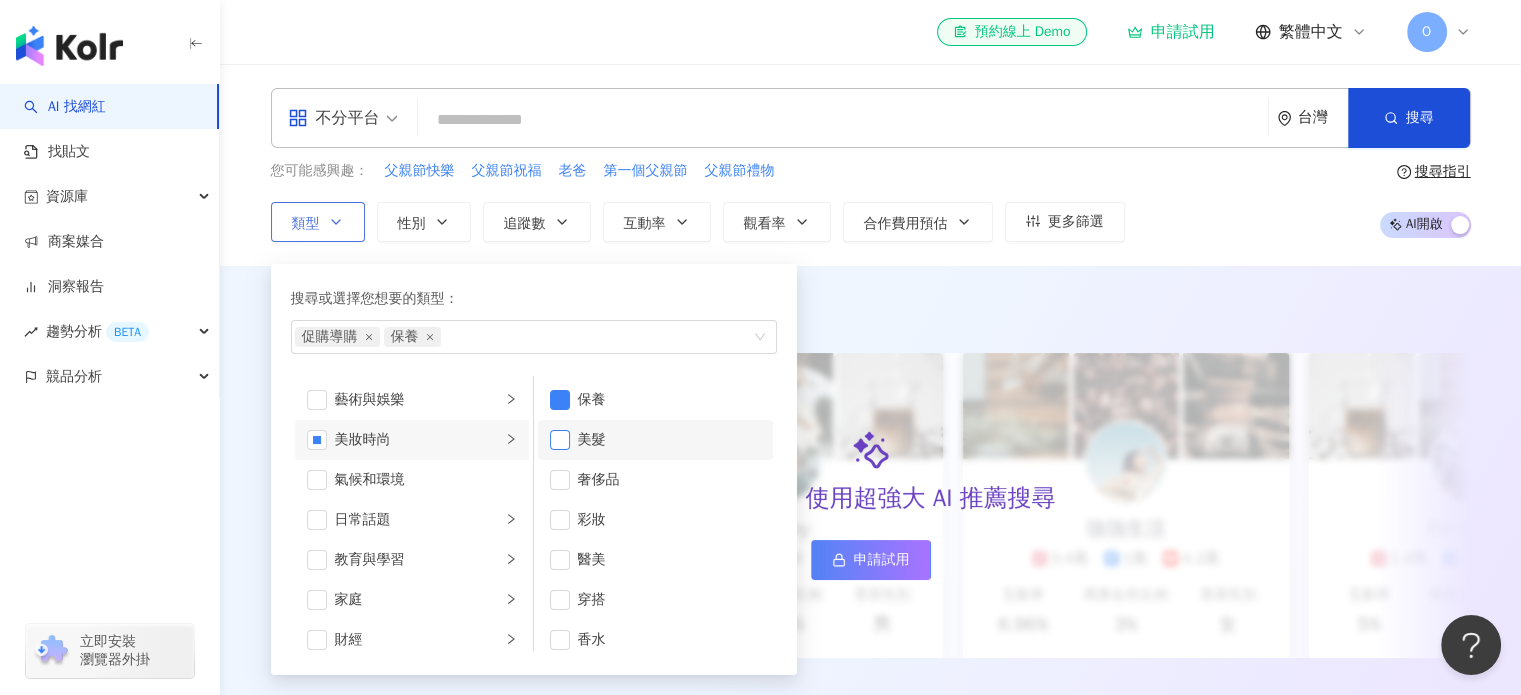 click at bounding box center (560, 440) 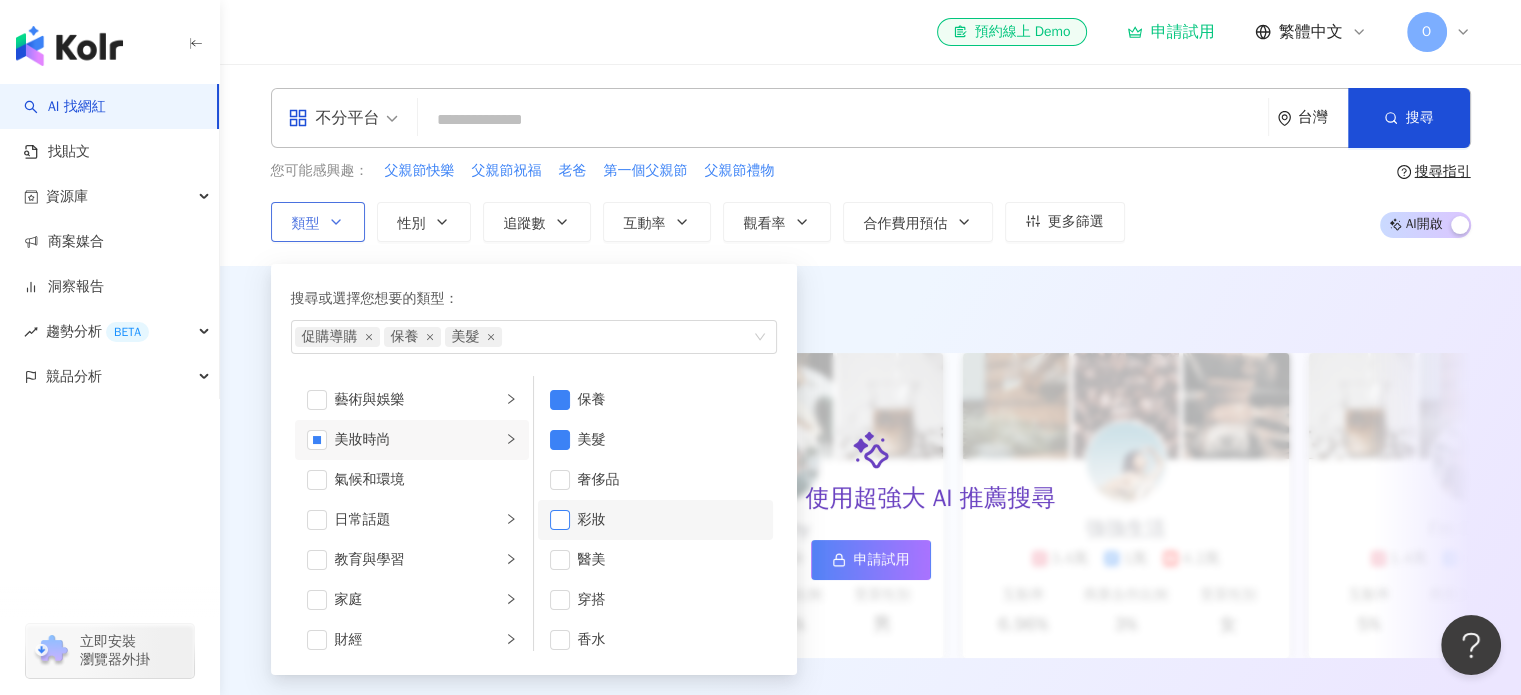 click at bounding box center [560, 520] 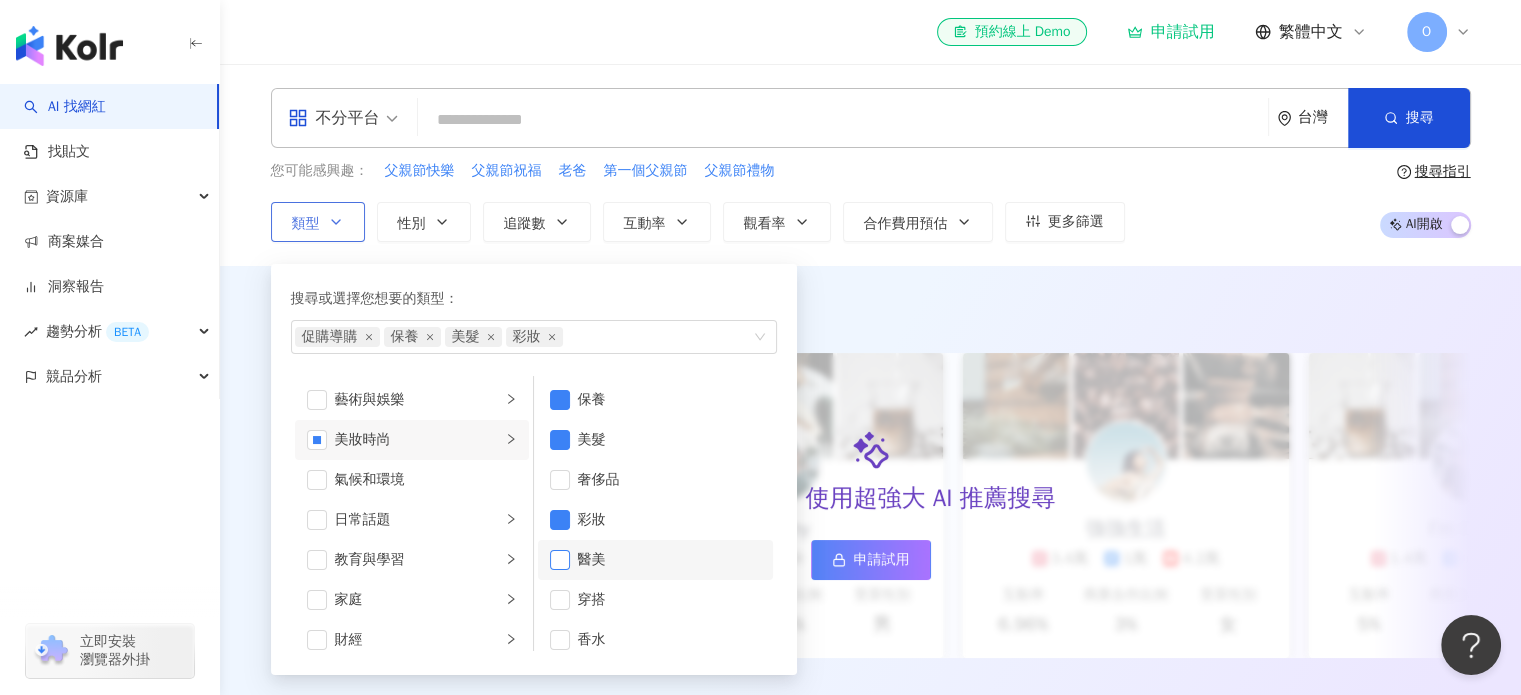 click at bounding box center [560, 560] 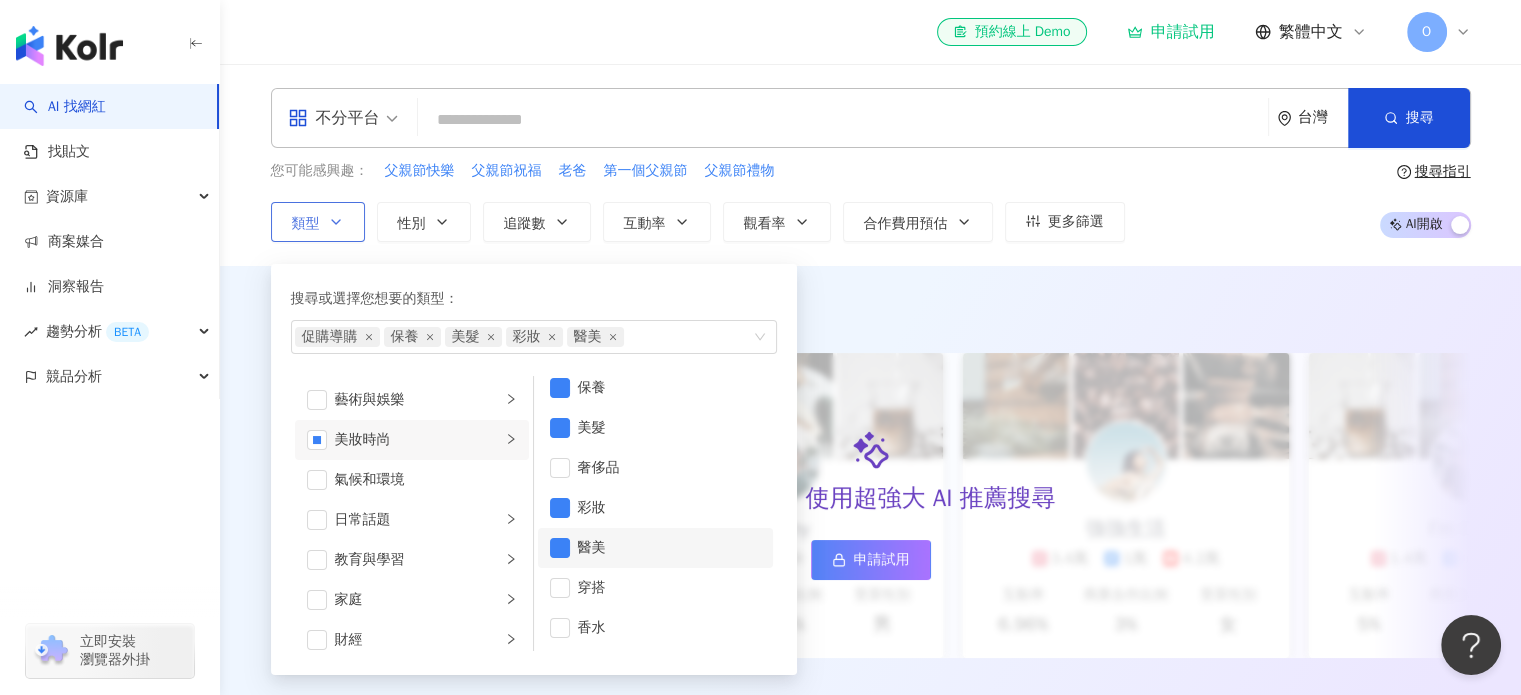 scroll, scrollTop: 12, scrollLeft: 0, axis: vertical 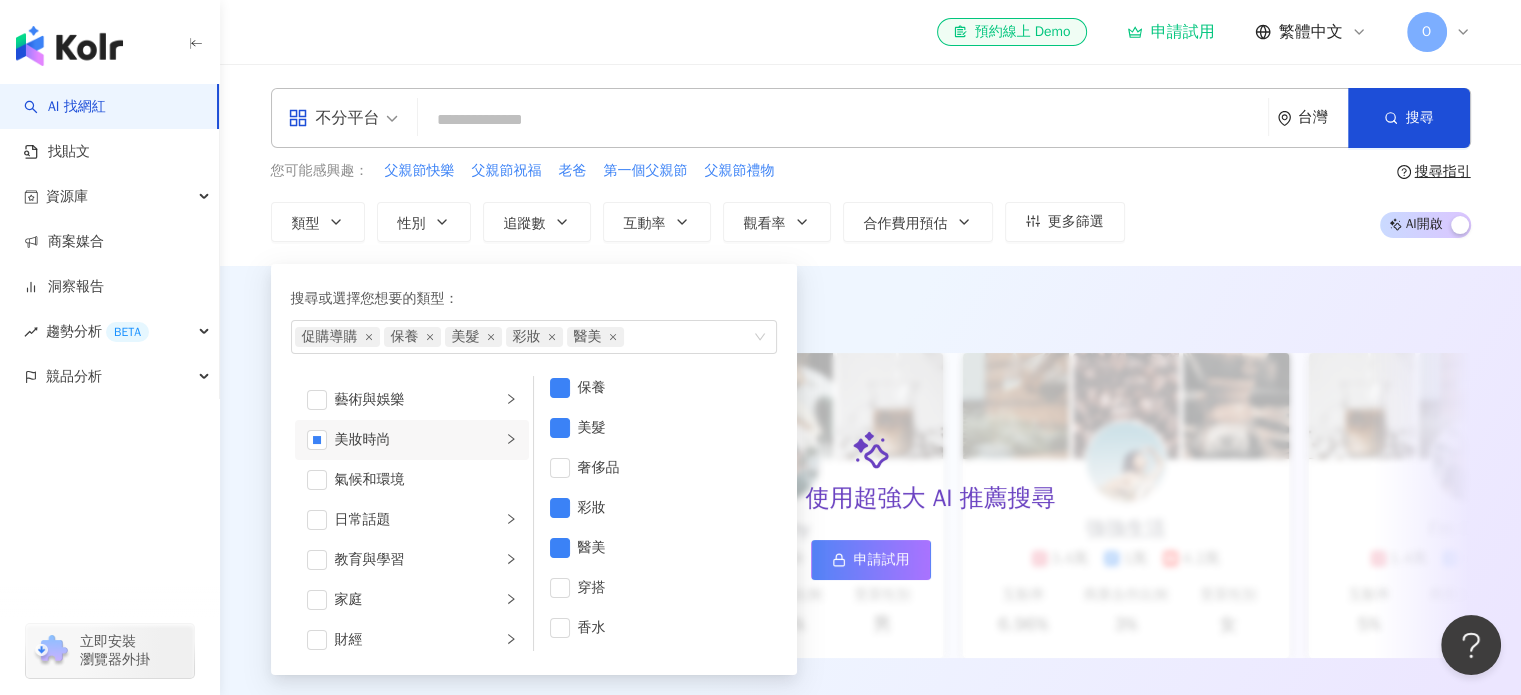 click on "您可能感興趣： 父親節快樂 父親節祝福 老爸 第一個父親節 父親節禮物 類型 搜尋或選擇您想要的類型： 促購導購 保養 美髮 彩妝 醫美 藝術與娛樂 美妝時尚 氣候和環境 日常話題 教育與學習 家庭 財經 美食 命理占卜 遊戲 法政社會 生活風格 影視娛樂 醫療與健康 寵物 攝影 感情 宗教 促購導購 運動 科技 交通工具 旅遊 成人 保養 美髮 奢侈品 彩妝 醫美 穿搭 香水 性別 追蹤數 互動率 觀看率 合作費用預估 更多篩選 搜尋指引 AI 開啟 AI 關閉" at bounding box center [871, 201] 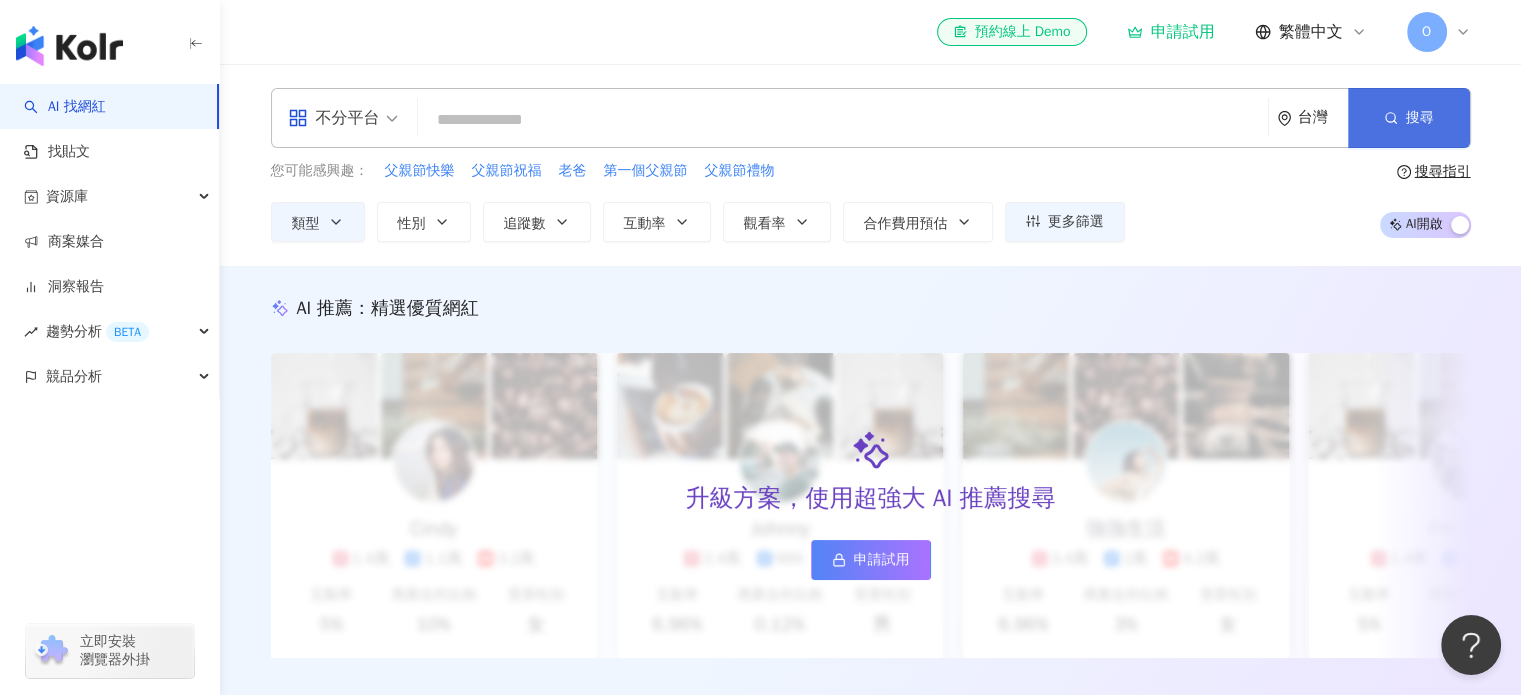 click 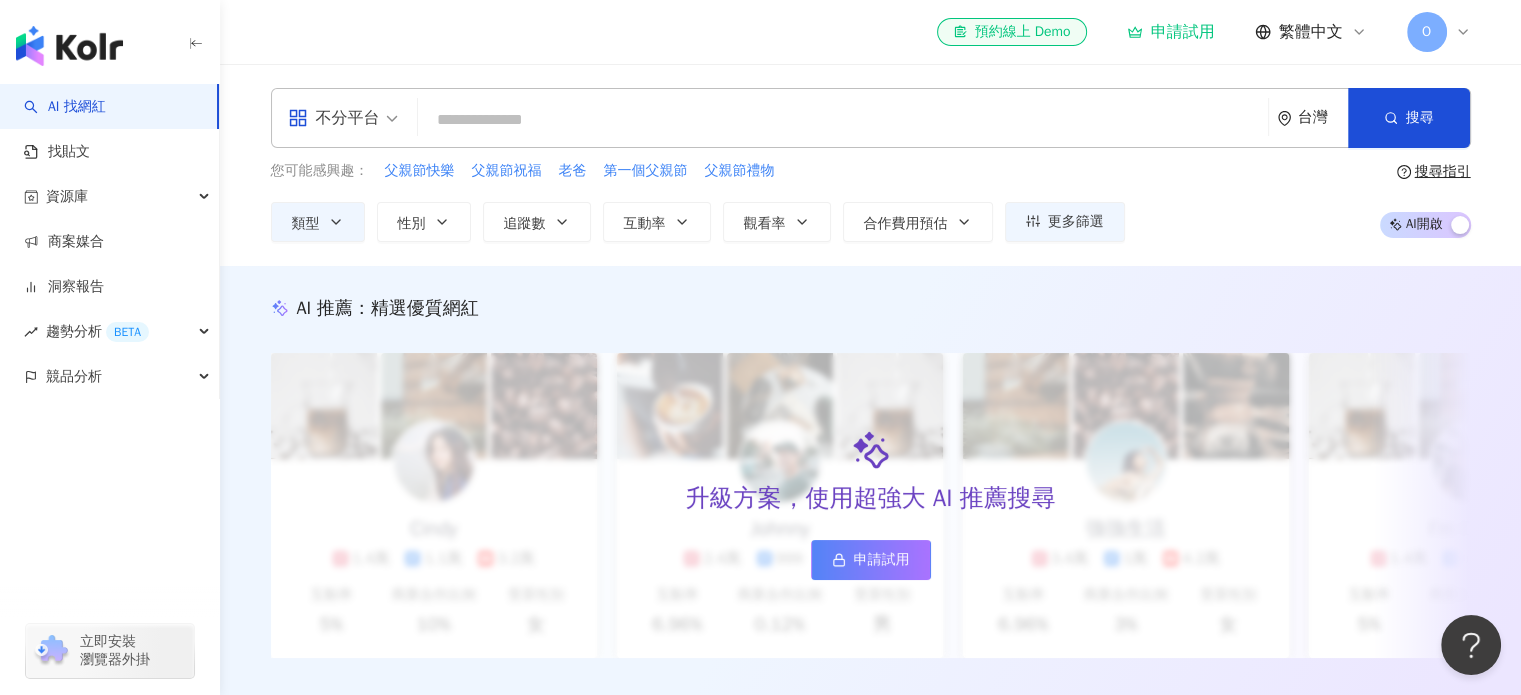 click on "您可能感興趣： 父親節快樂  父親節祝福  老爸  第一個父親節  父親節禮物  類型 性別 追蹤數 互動率 觀看率 合作費用預估  更多篩選 搜尋指引 AI  開啟 AI  關閉" at bounding box center [871, 201] 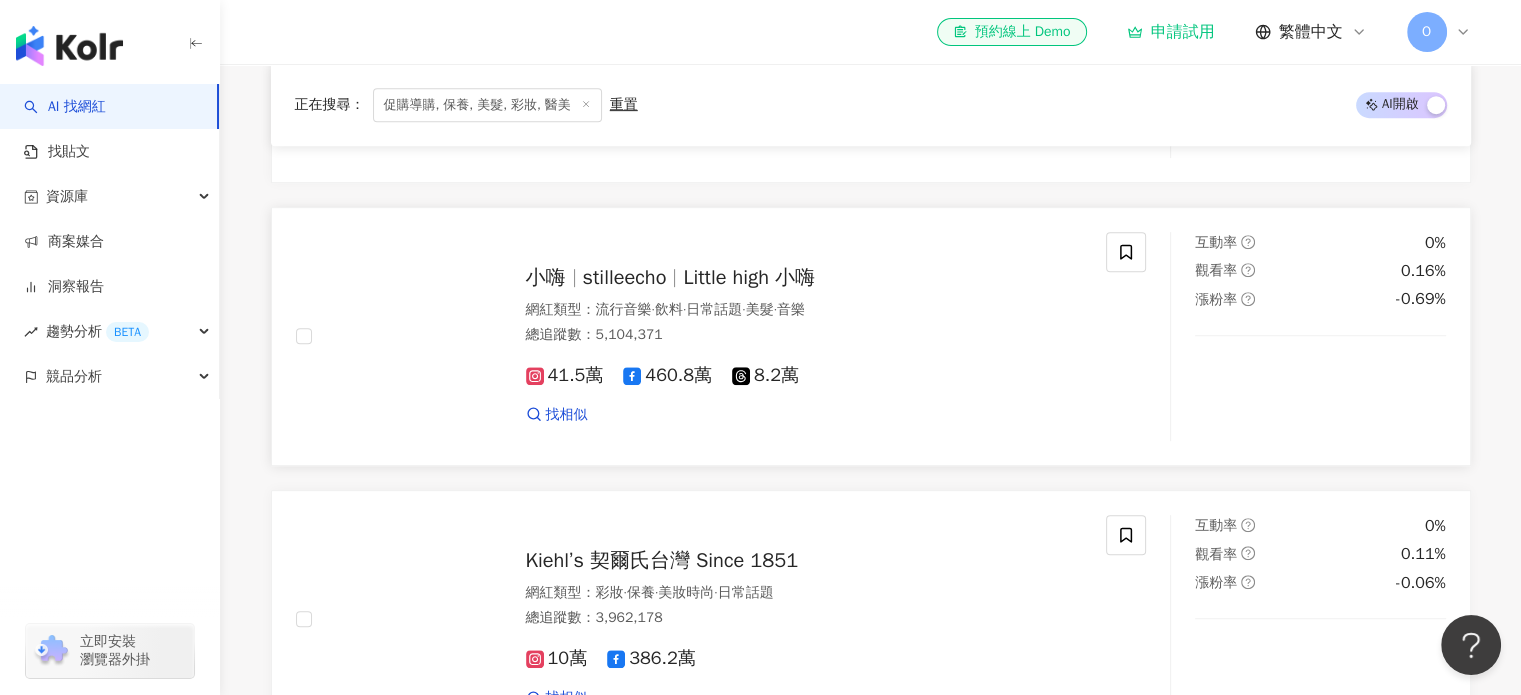 scroll, scrollTop: 900, scrollLeft: 0, axis: vertical 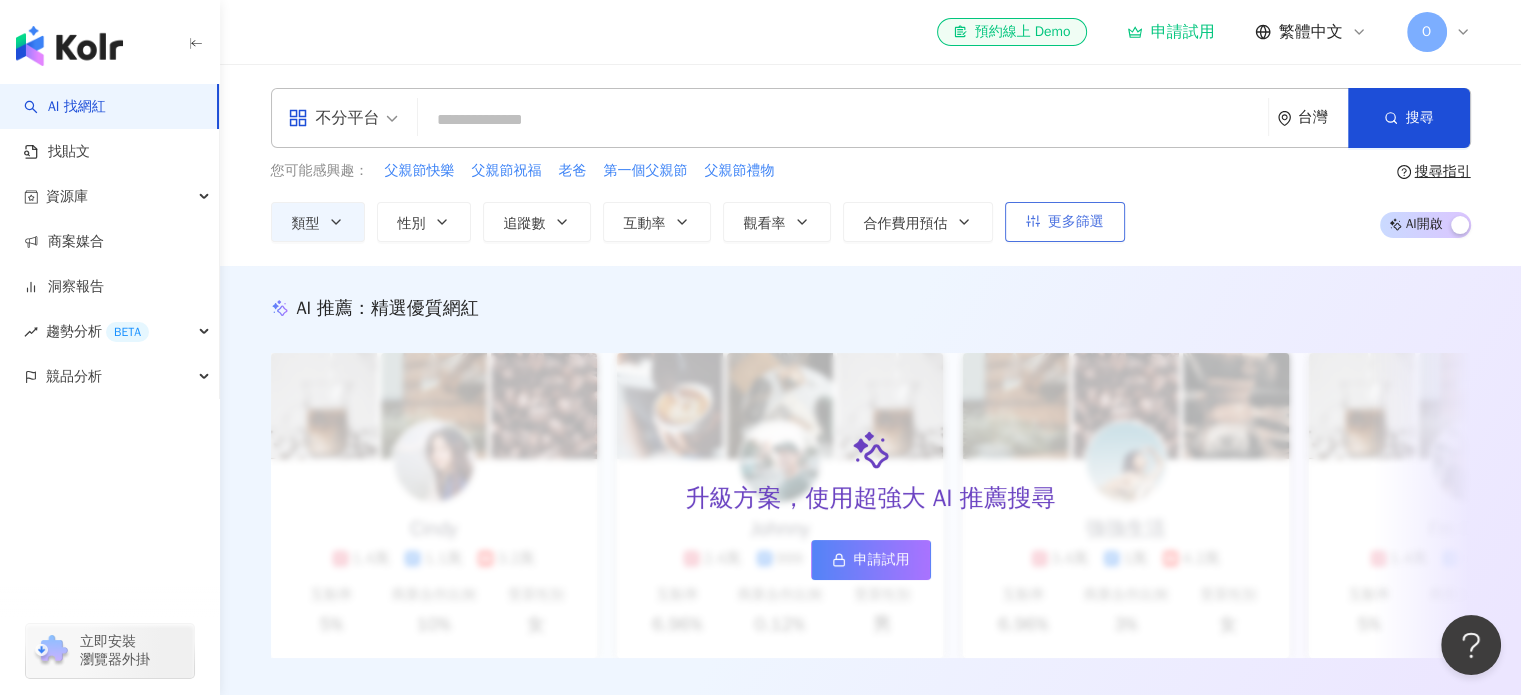 click on "更多篩選" at bounding box center [1076, 222] 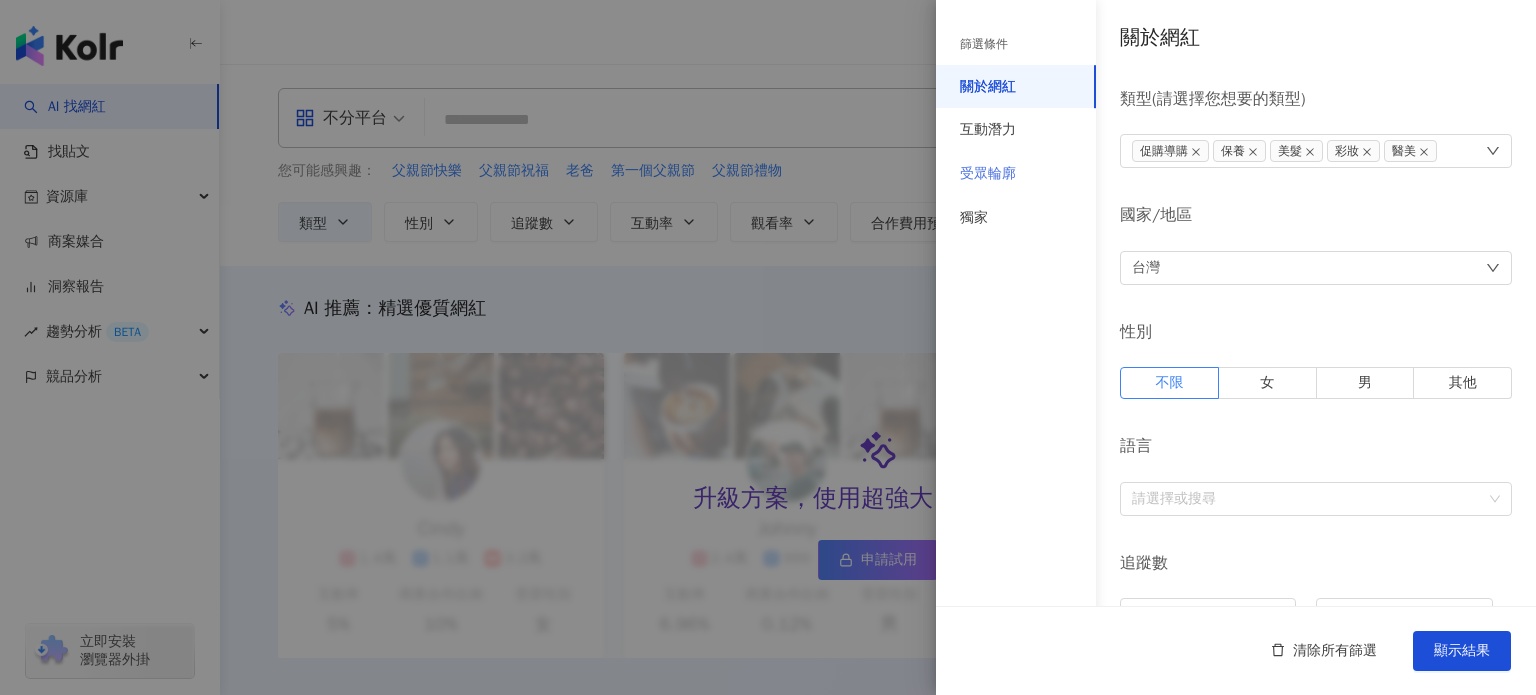 click on "受眾輪廓" at bounding box center (1016, 174) 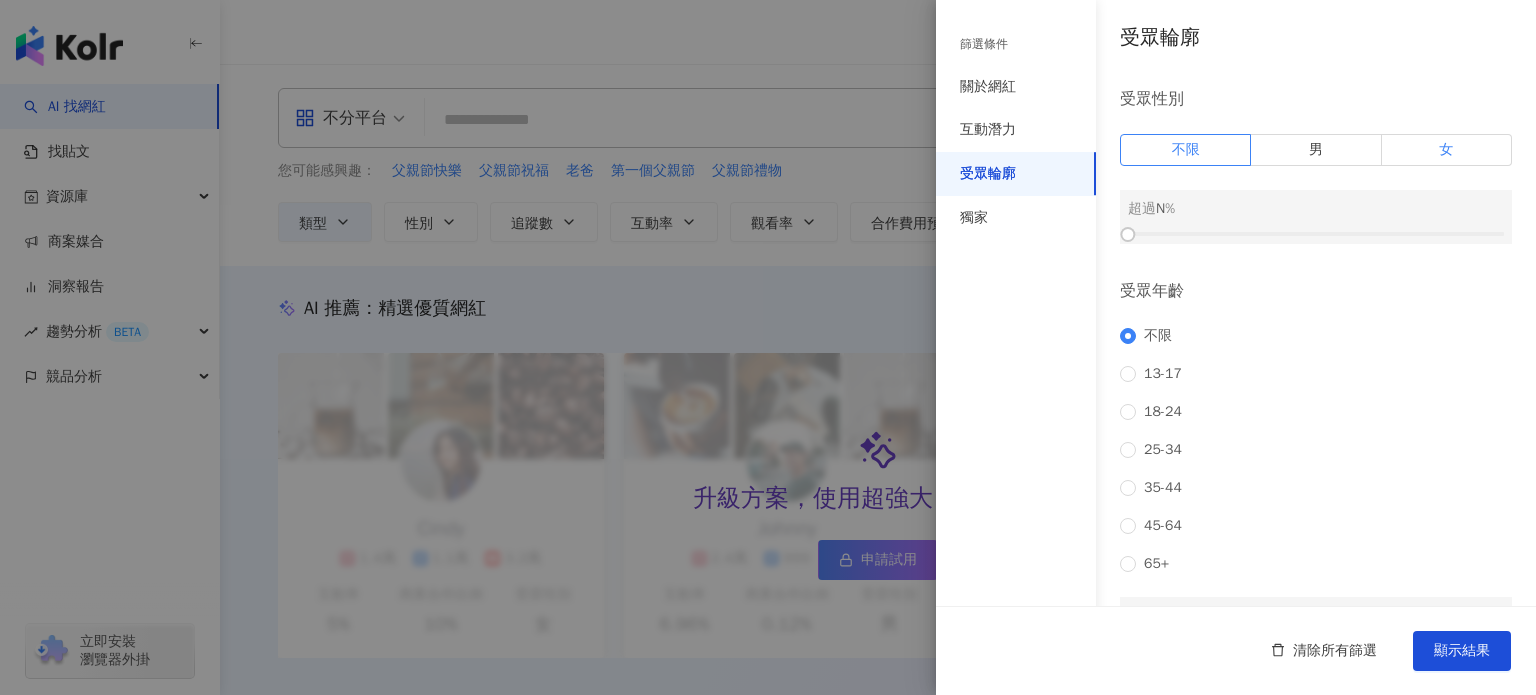 click on "女" at bounding box center (1447, 150) 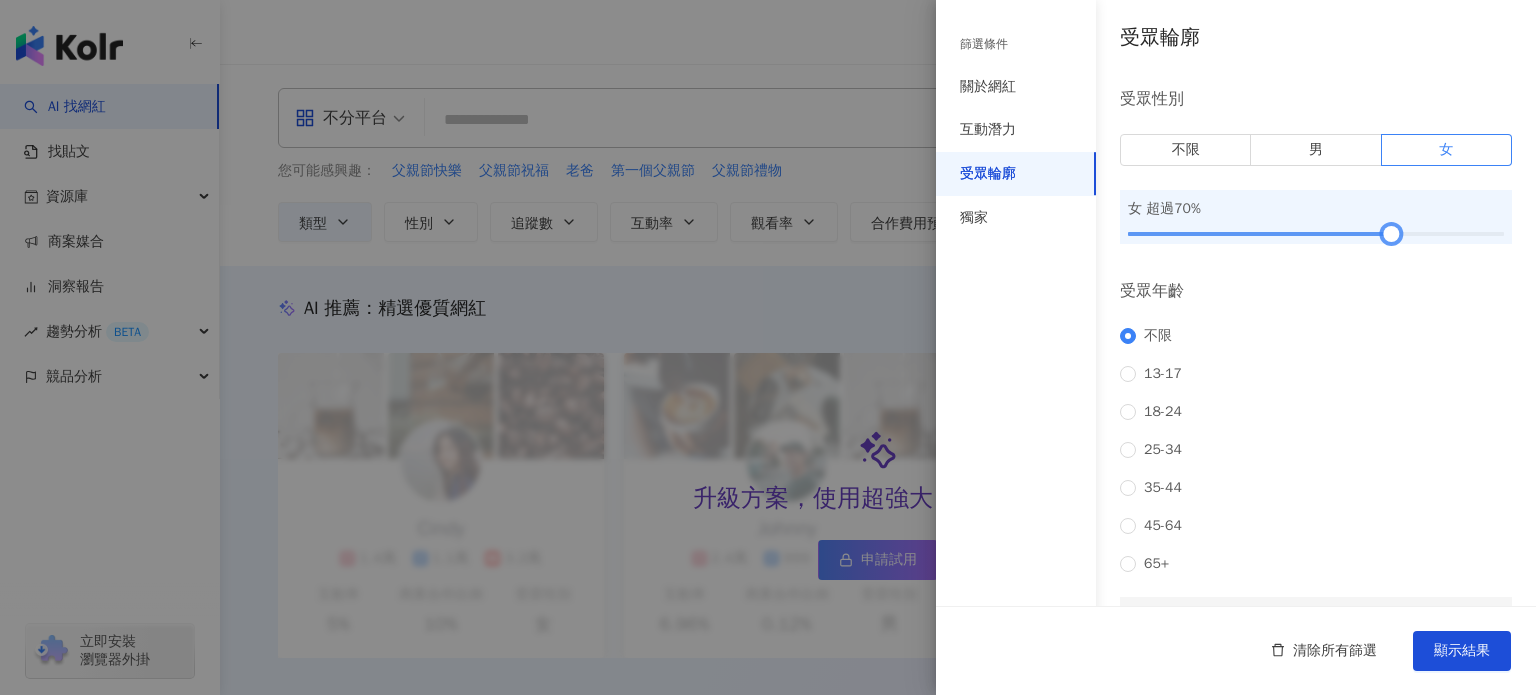 drag, startPoint x: 1128, startPoint y: 230, endPoint x: 1379, endPoint y: 229, distance: 251.002 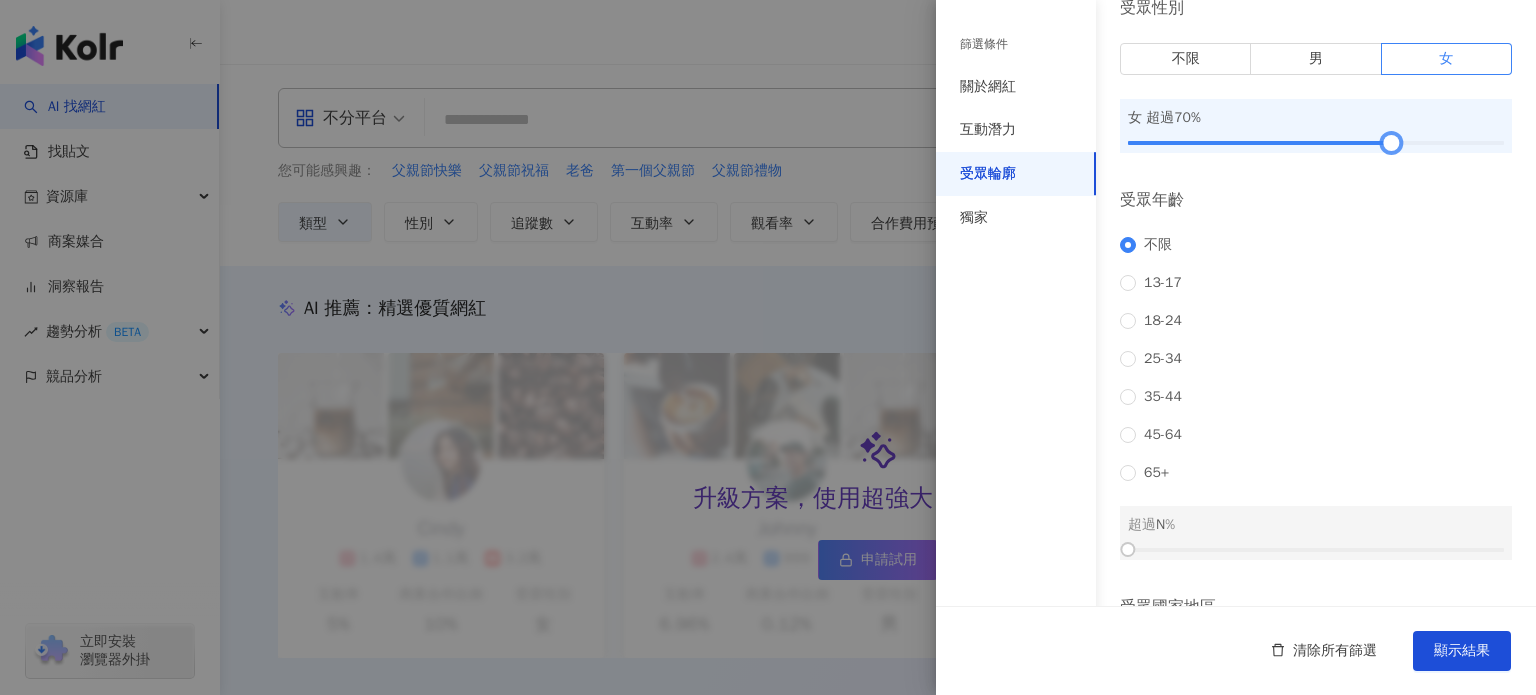 scroll, scrollTop: 100, scrollLeft: 0, axis: vertical 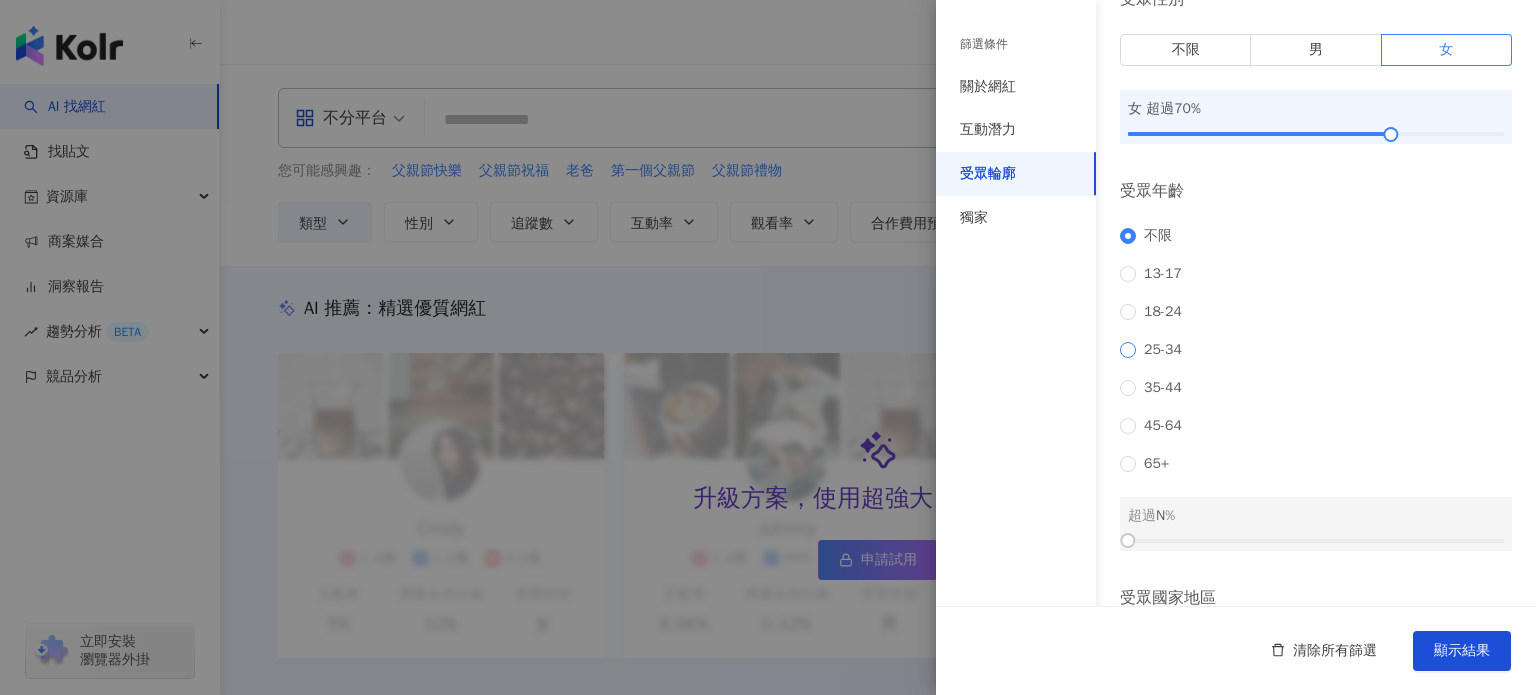 click on "25-34" at bounding box center [1163, 350] 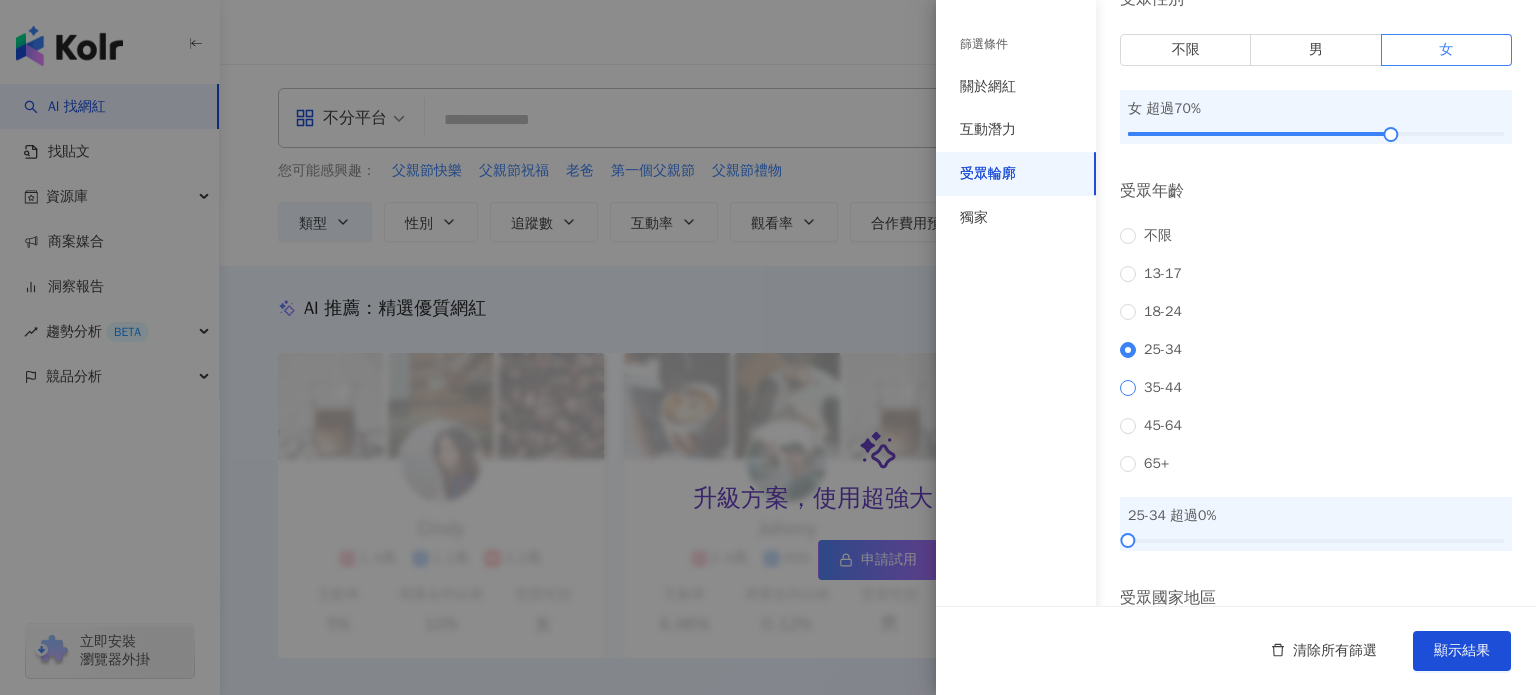 click on "35-44" at bounding box center [1163, 388] 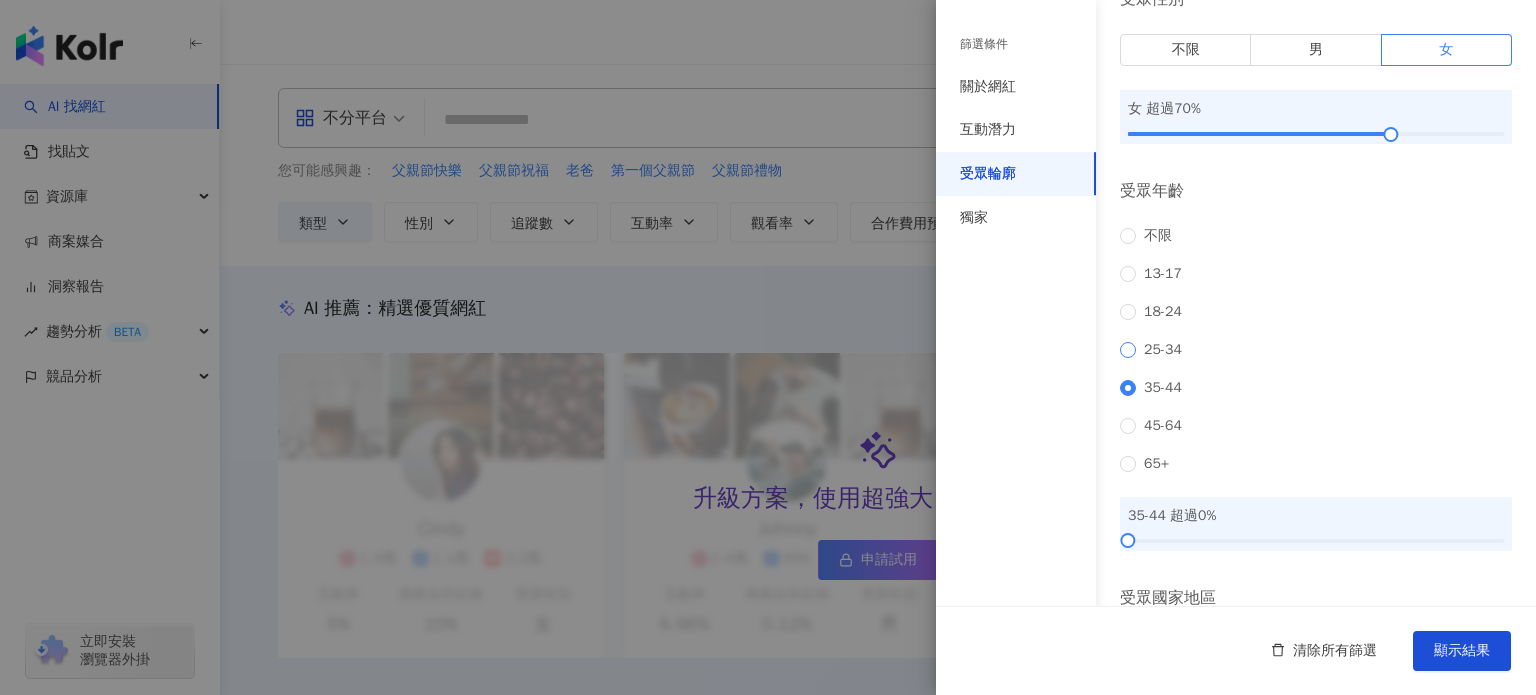 click on "25-34" at bounding box center [1163, 350] 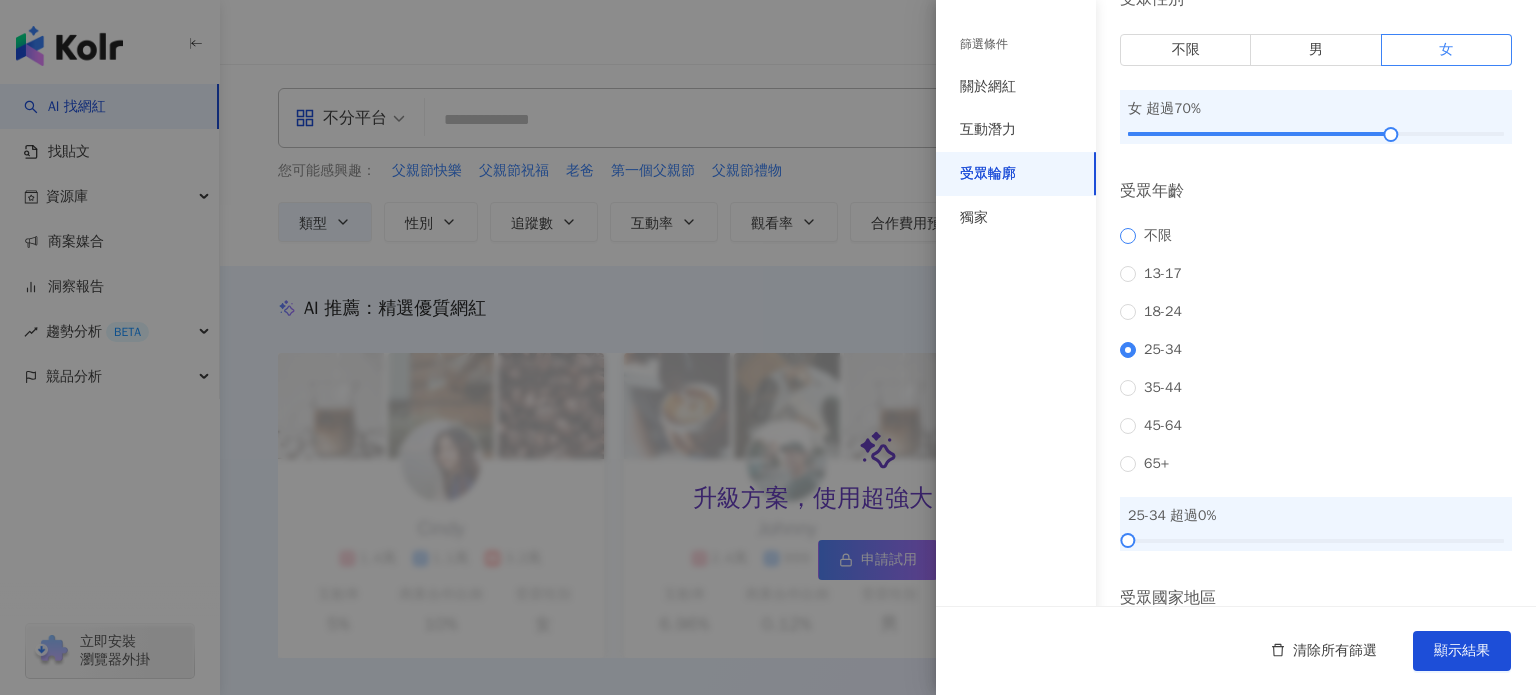 click on "不限" at bounding box center [1158, 236] 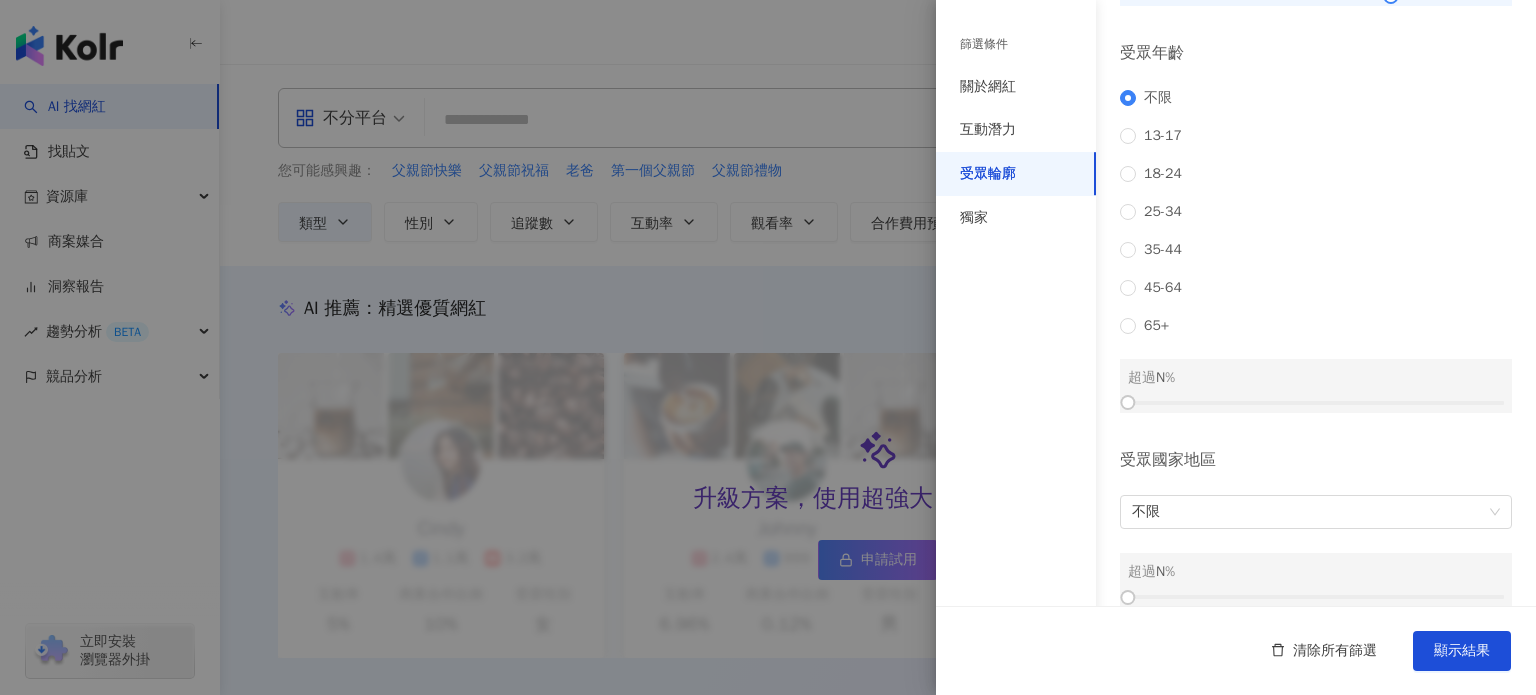 scroll, scrollTop: 276, scrollLeft: 0, axis: vertical 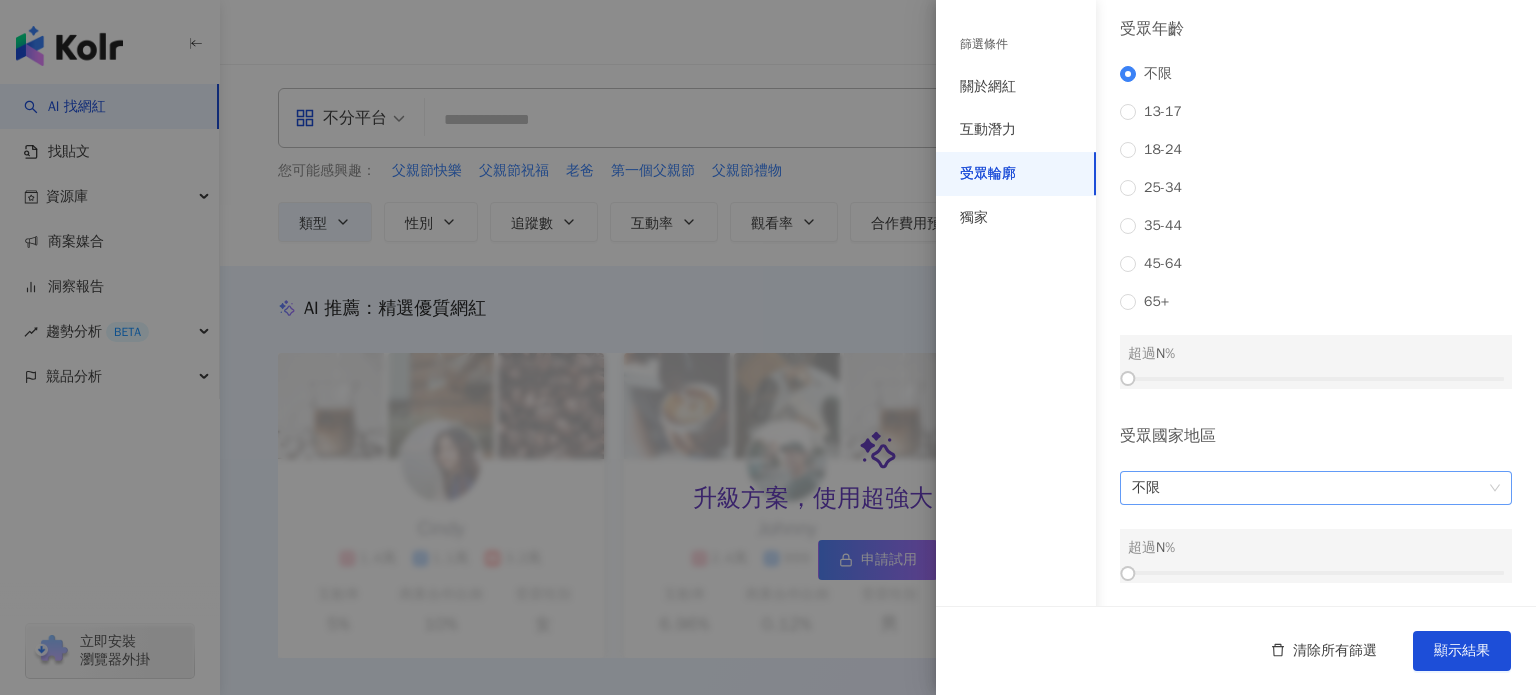click on "不限" at bounding box center [1316, 488] 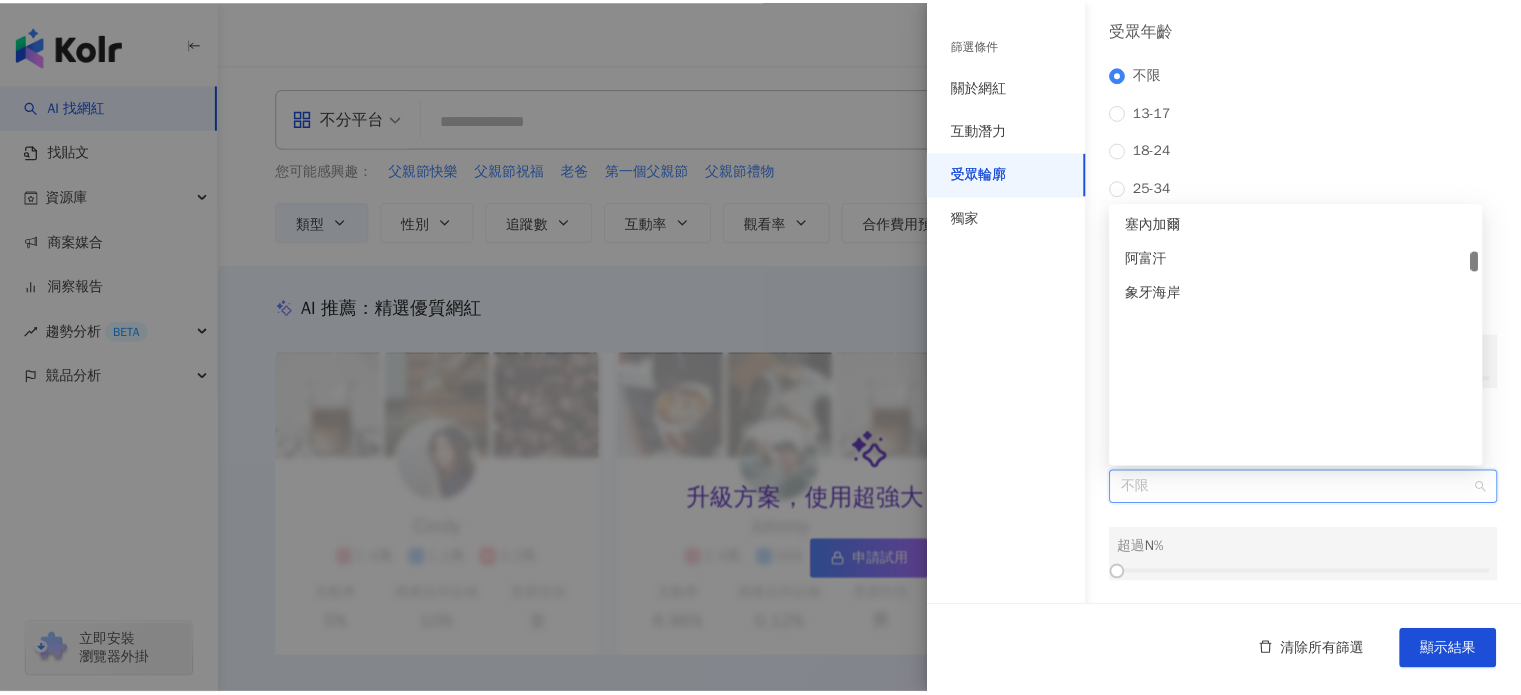 scroll, scrollTop: 1800, scrollLeft: 0, axis: vertical 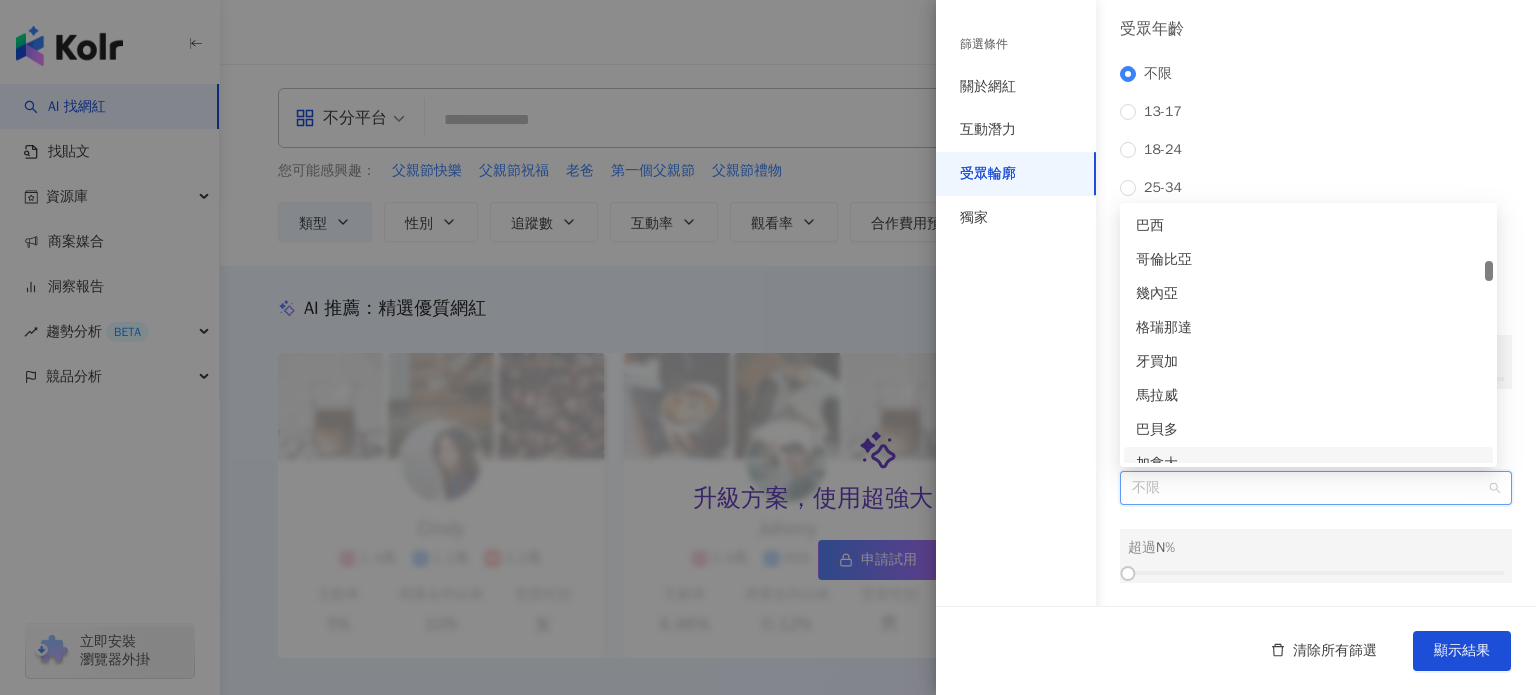 click on "不限" at bounding box center [1316, 488] 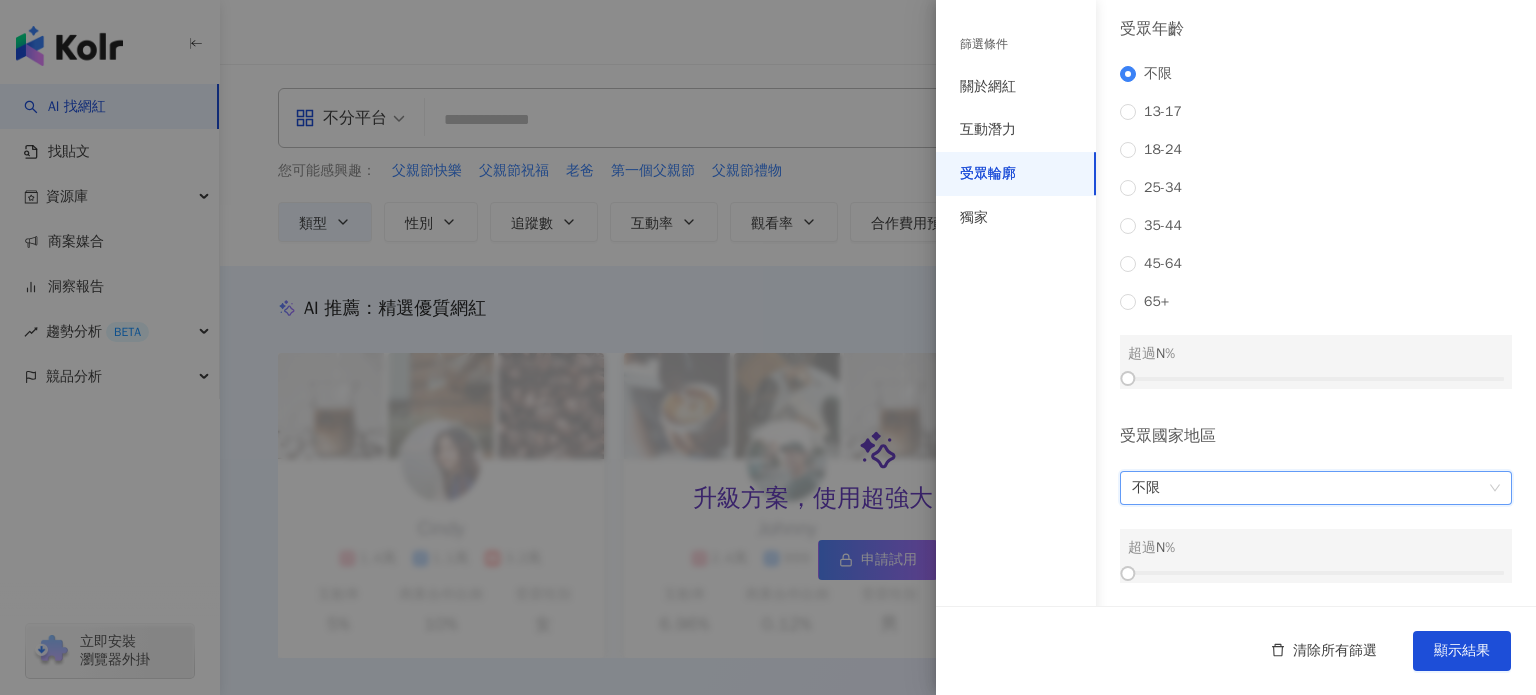 type on "*" 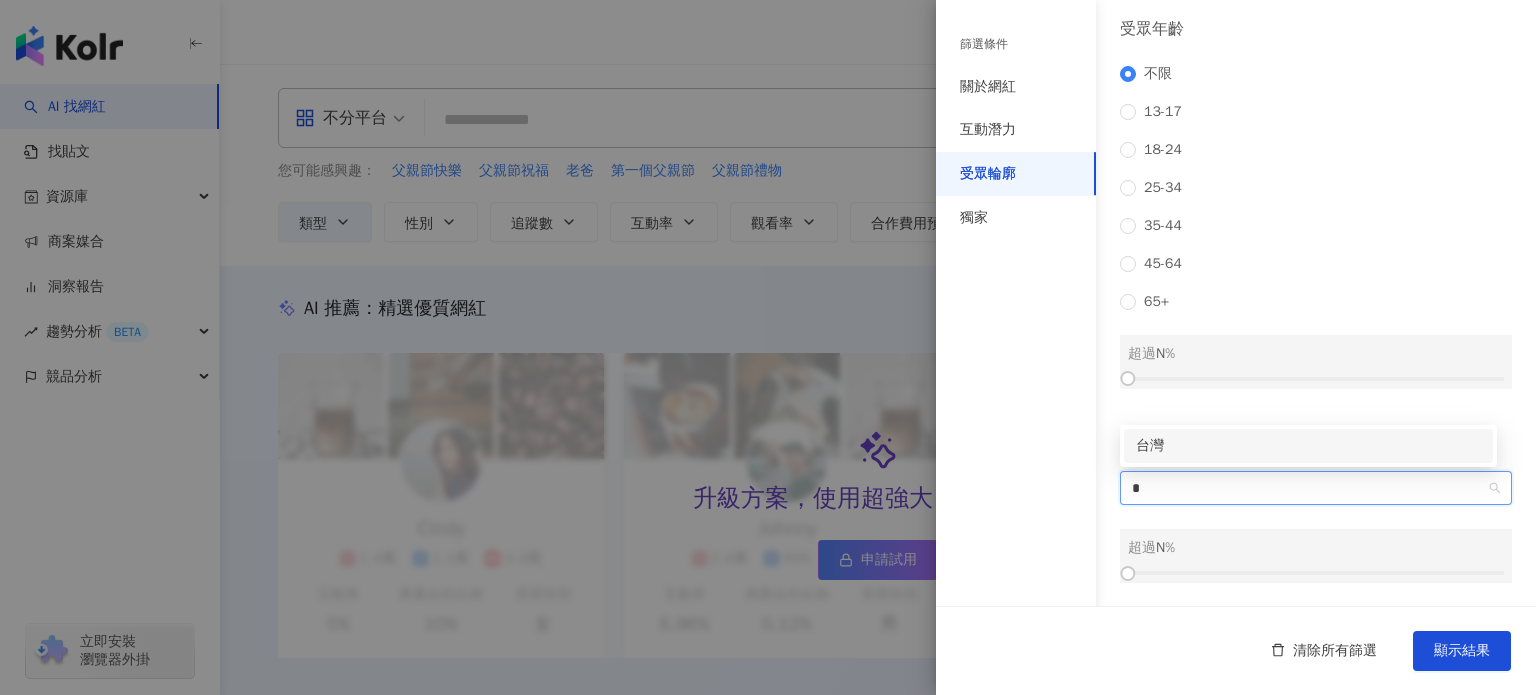 type on "*" 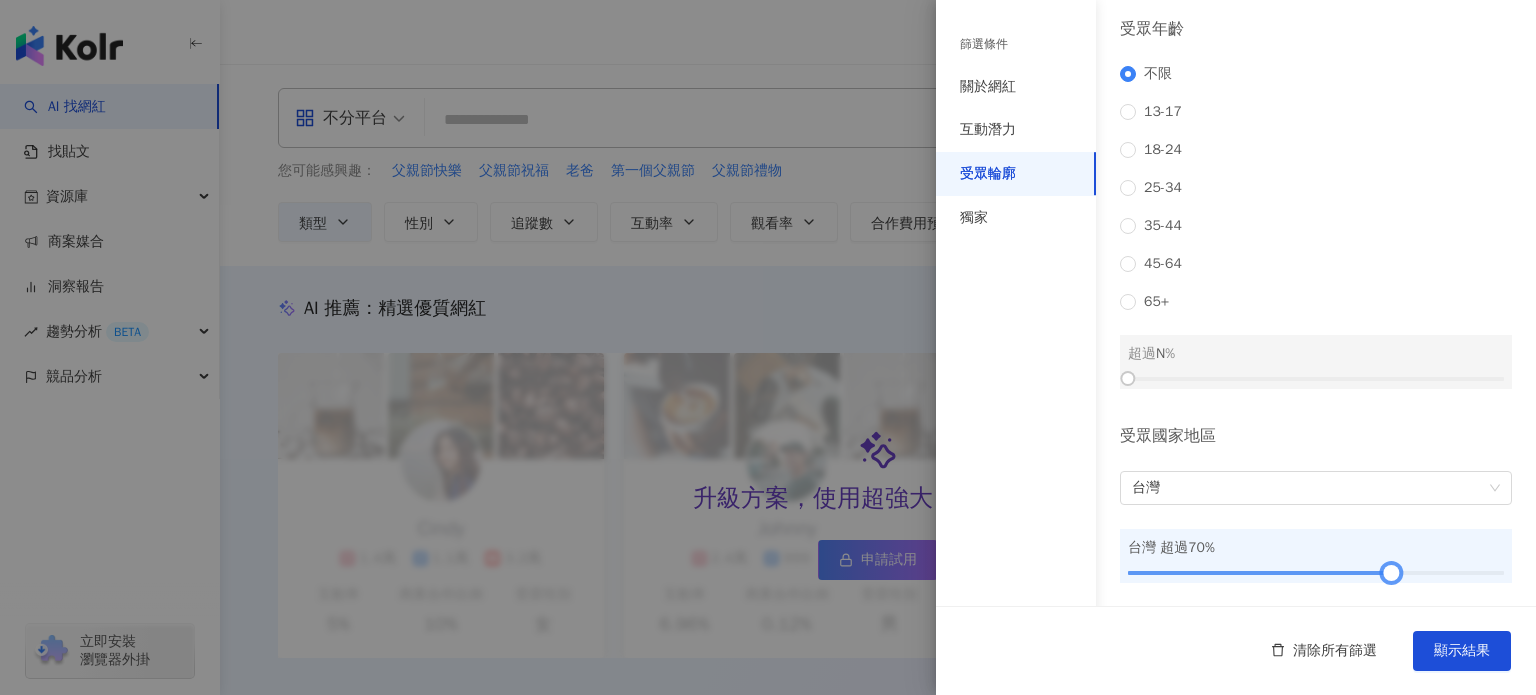 drag, startPoint x: 1180, startPoint y: 570, endPoint x: 1382, endPoint y: 569, distance: 202.00247 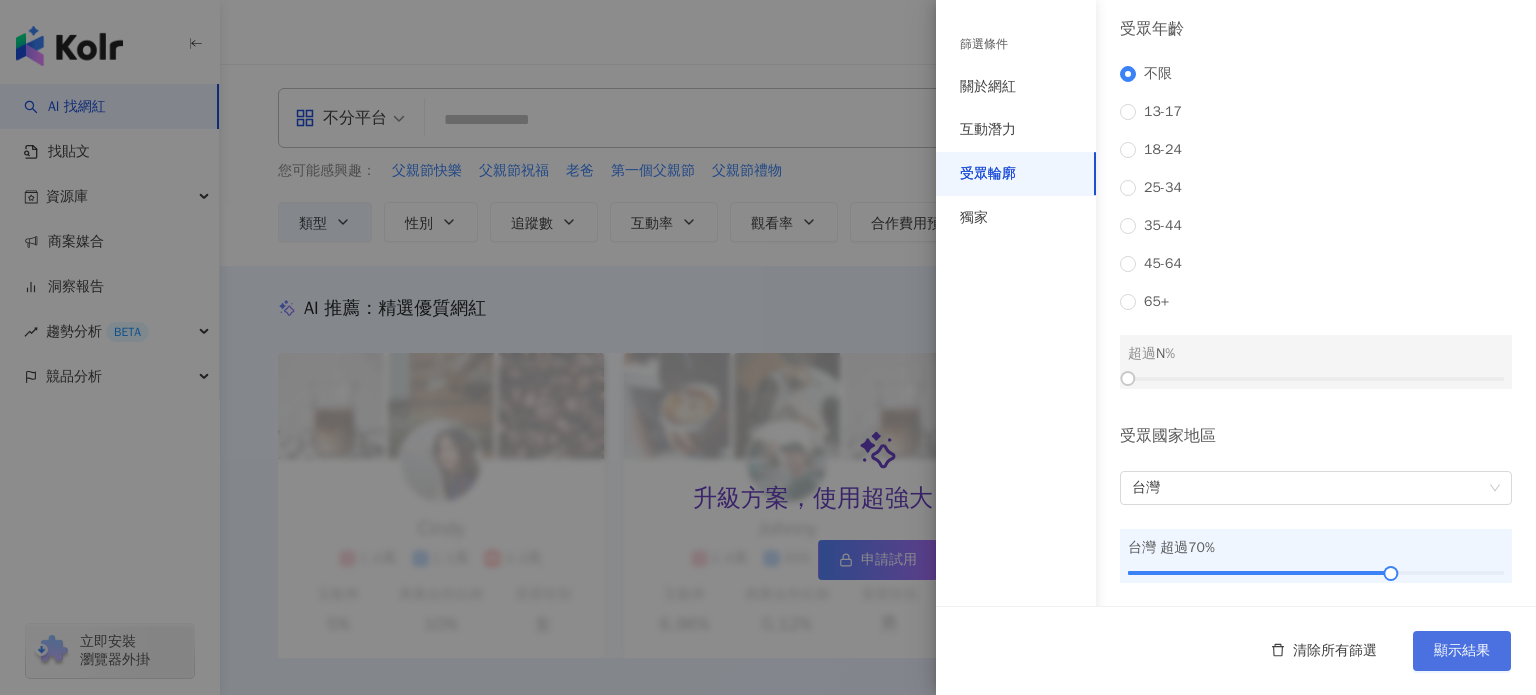 click on "顯示結果" at bounding box center (1462, 651) 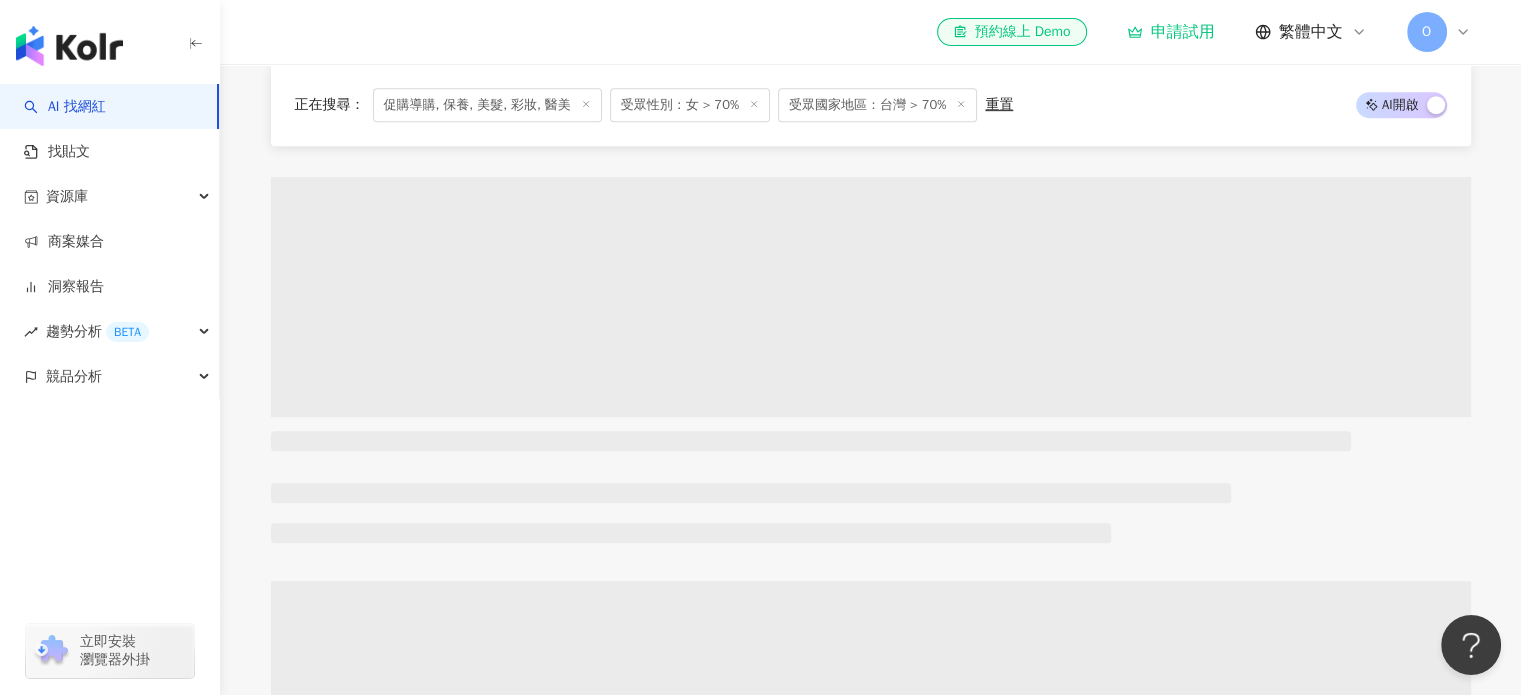 scroll, scrollTop: 600, scrollLeft: 0, axis: vertical 